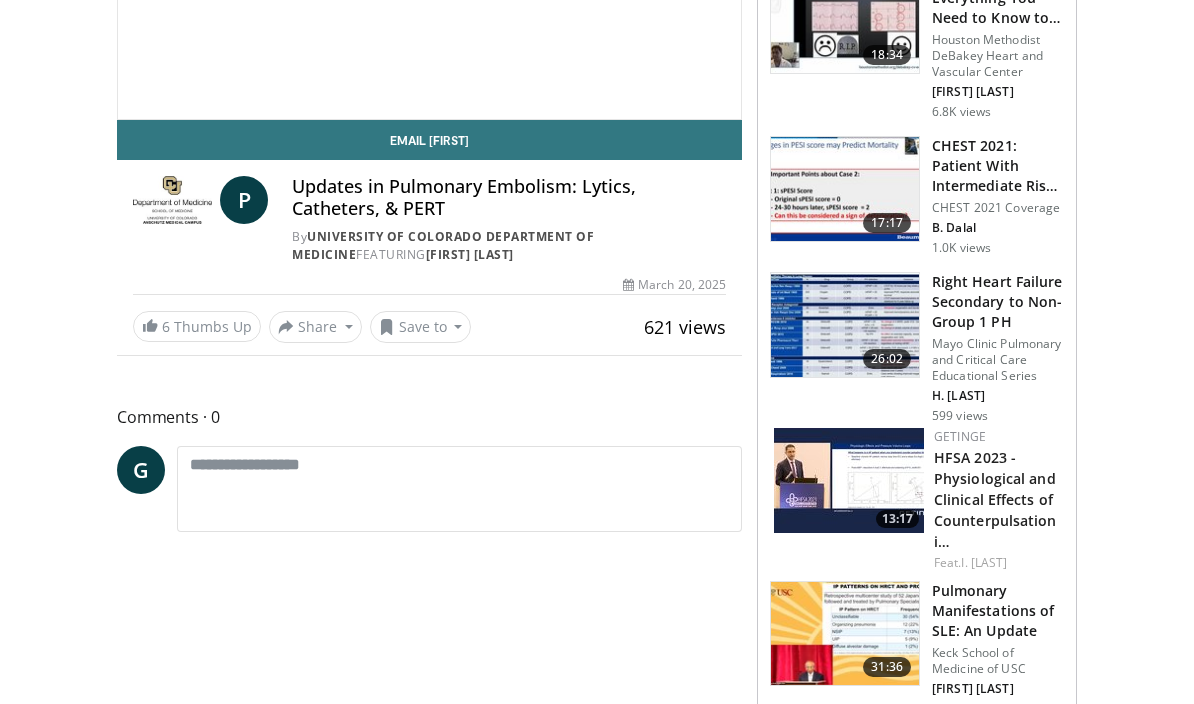 scroll, scrollTop: 224, scrollLeft: 0, axis: vertical 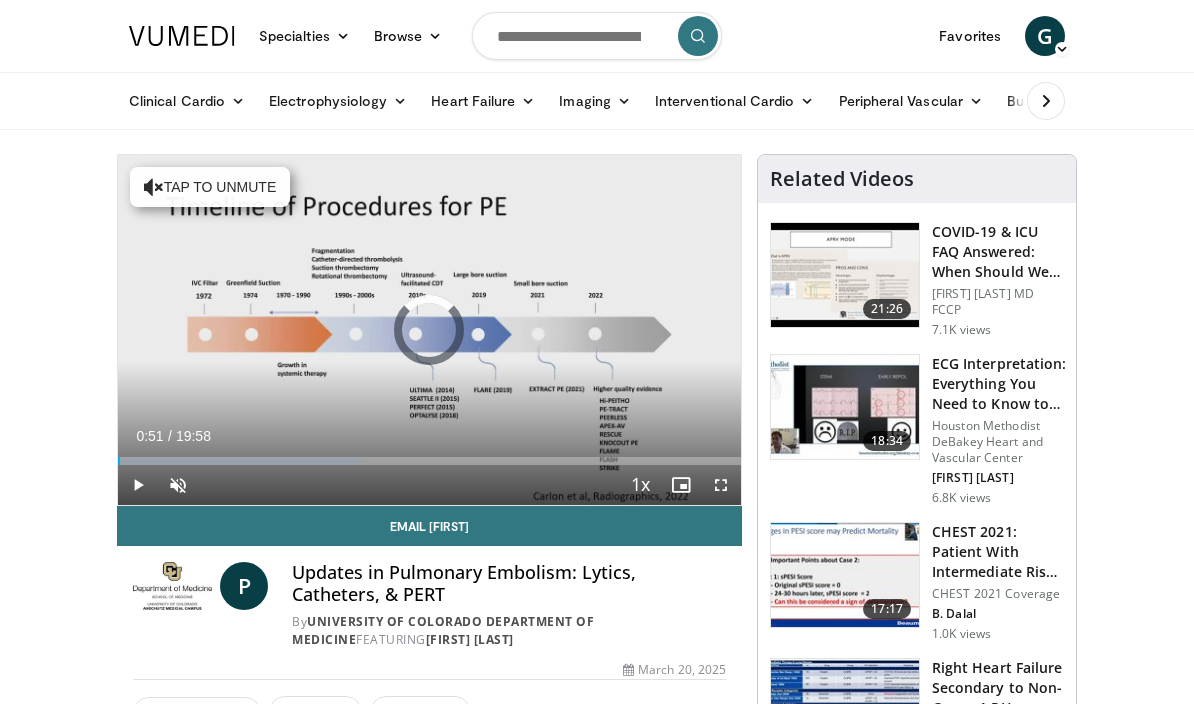 click at bounding box center [119, 461] 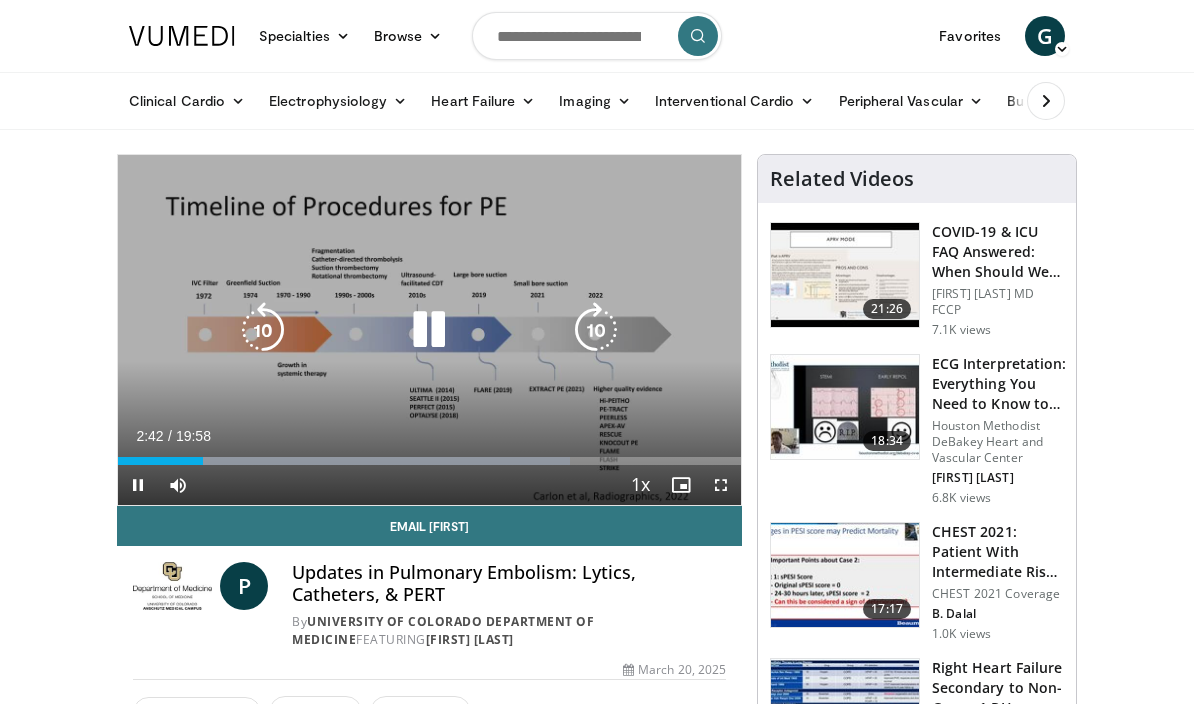 click at bounding box center (596, 330) 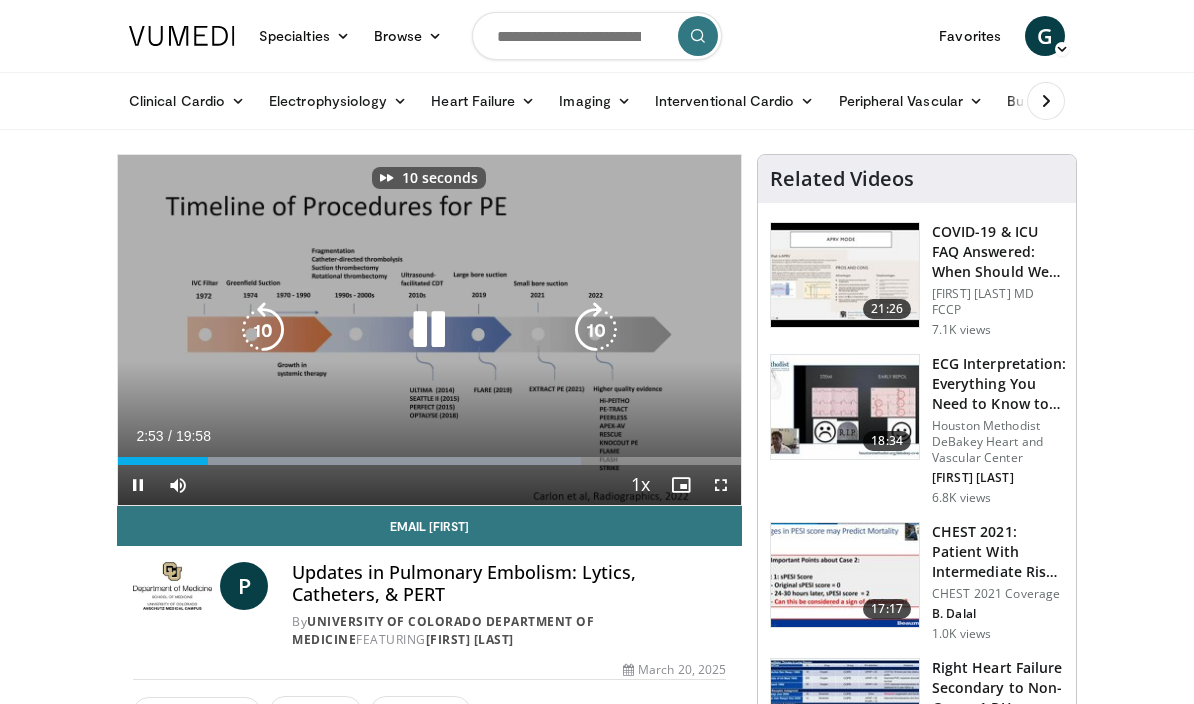 click at bounding box center (596, 330) 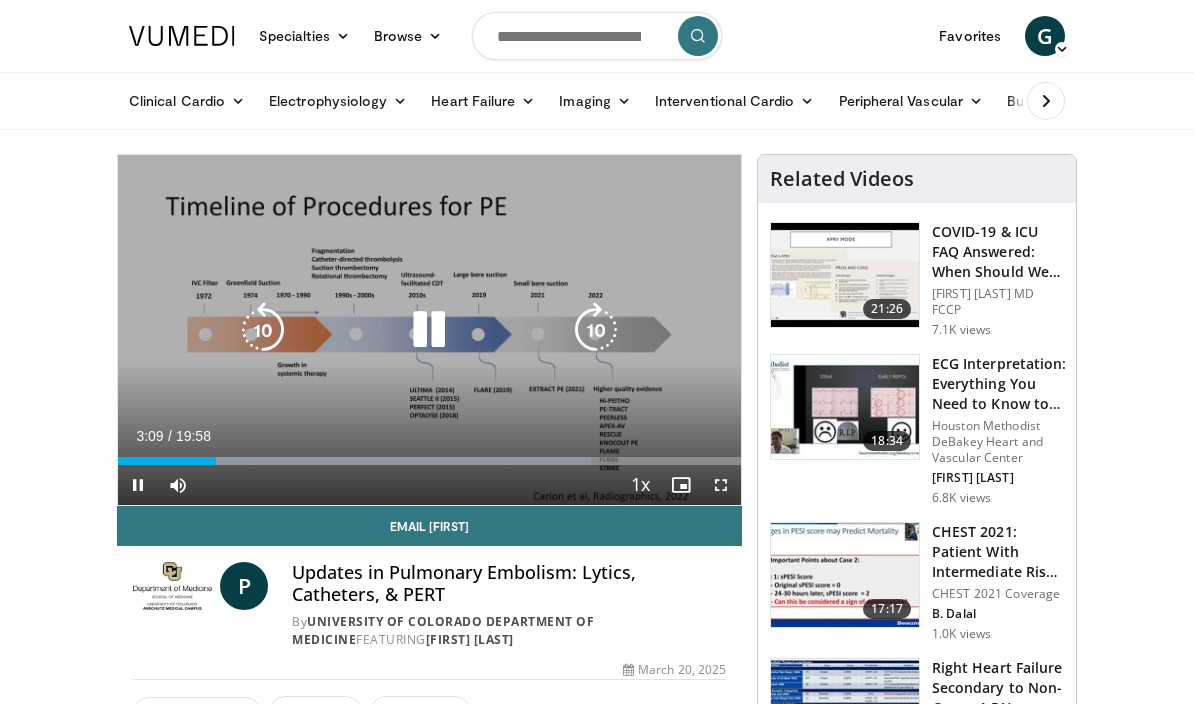 click at bounding box center [596, 330] 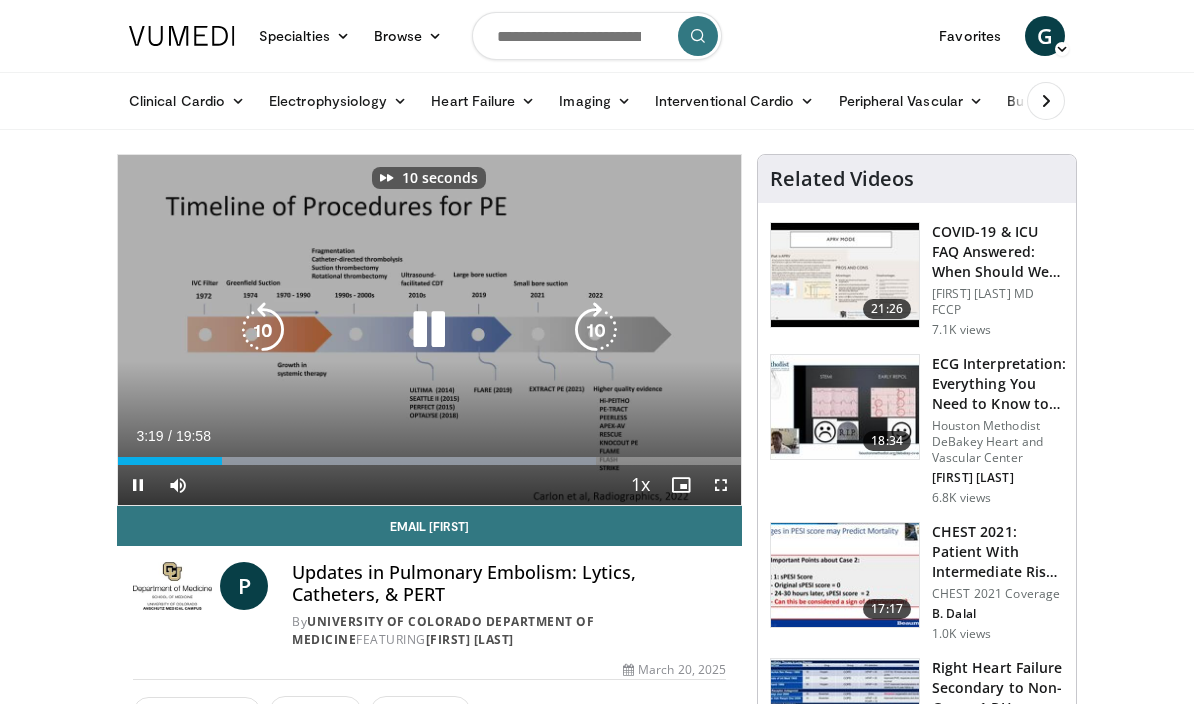 click at bounding box center [596, 330] 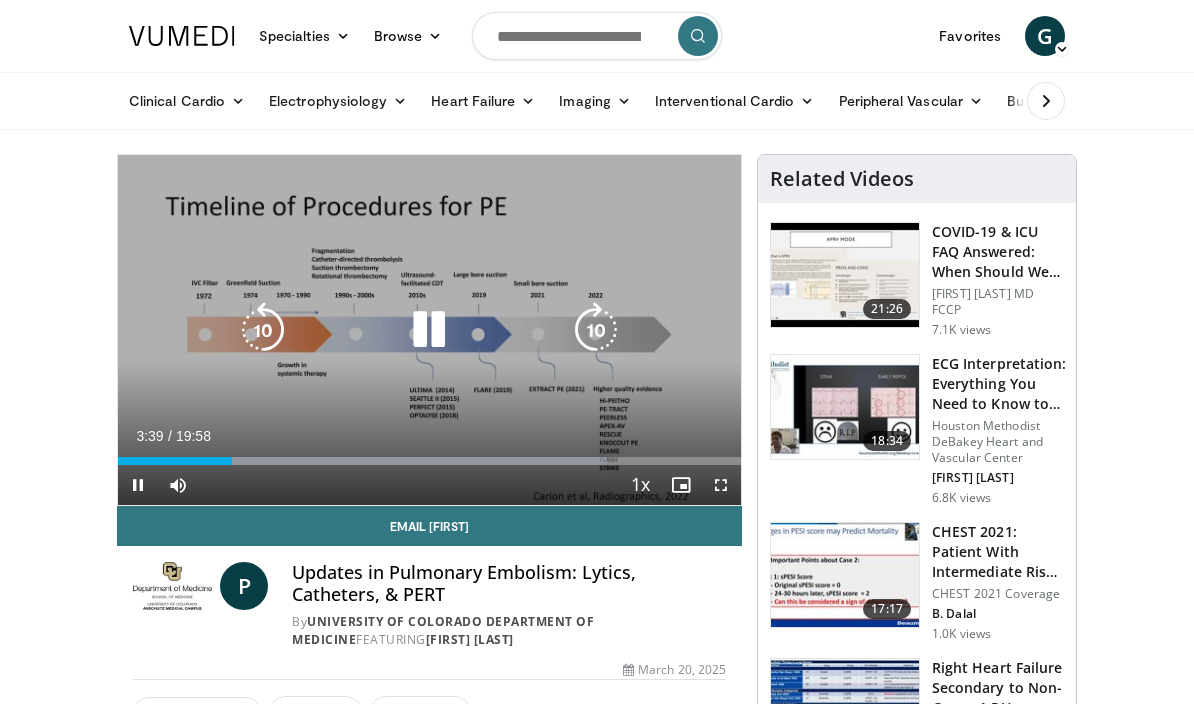 click at bounding box center (596, 330) 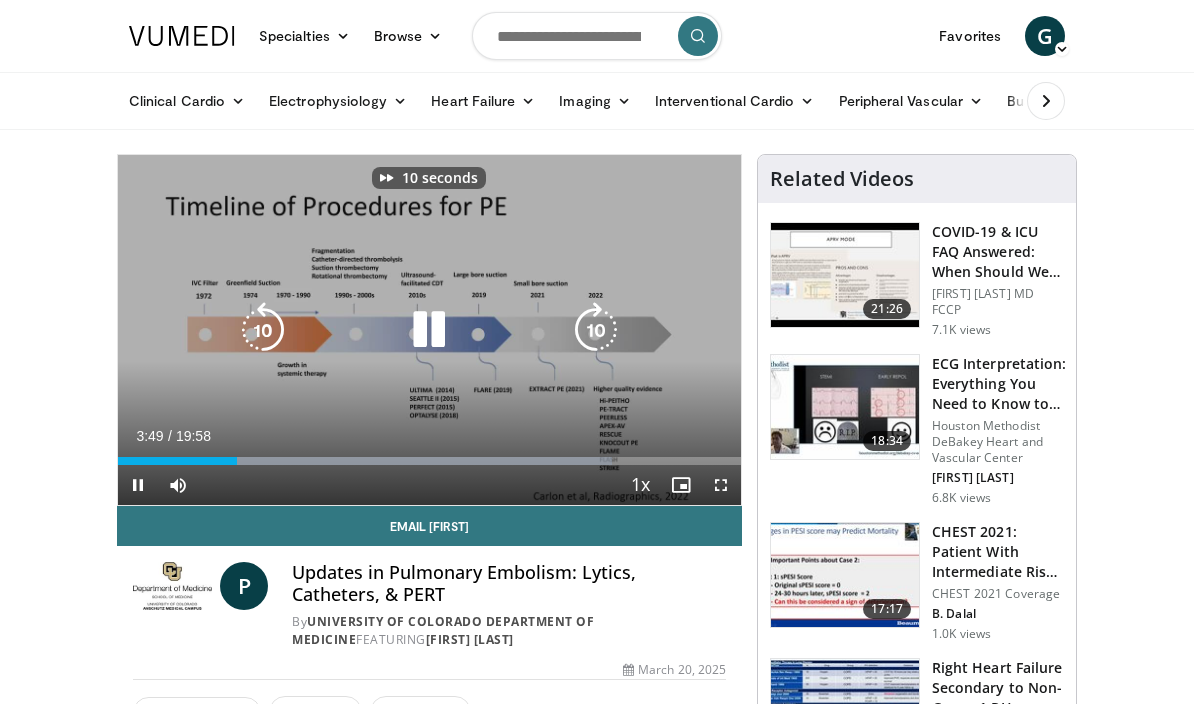 click at bounding box center (596, 330) 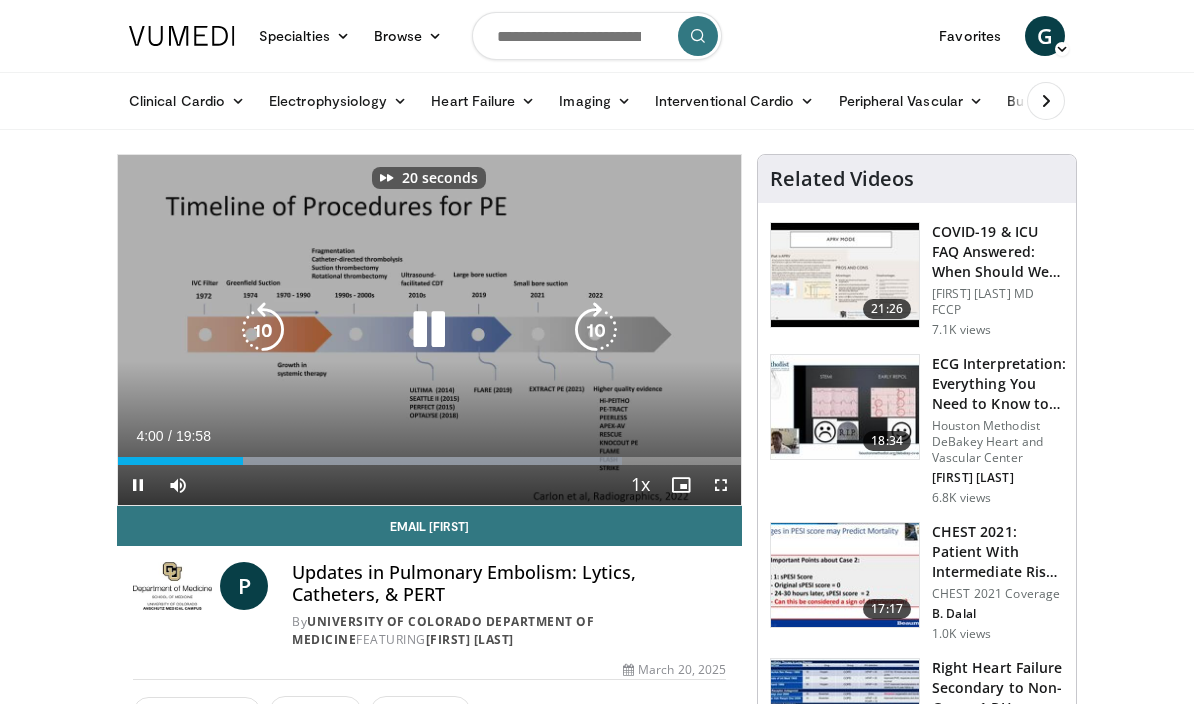 click at bounding box center (596, 330) 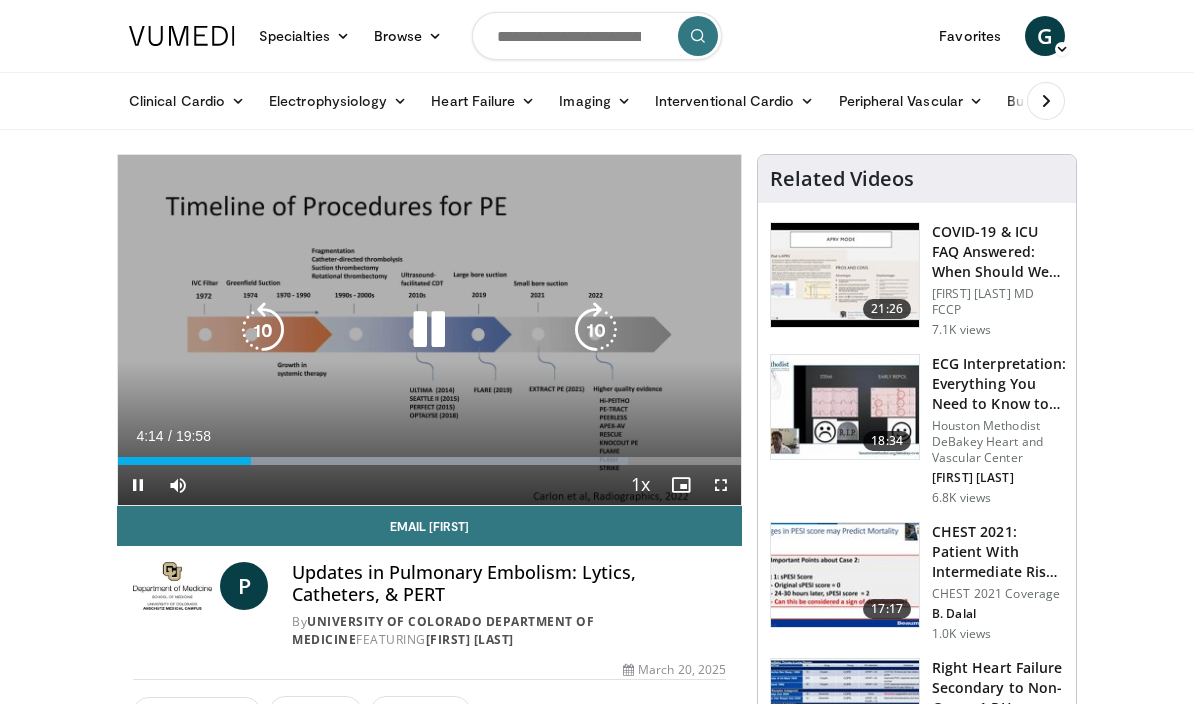 click at bounding box center [596, 330] 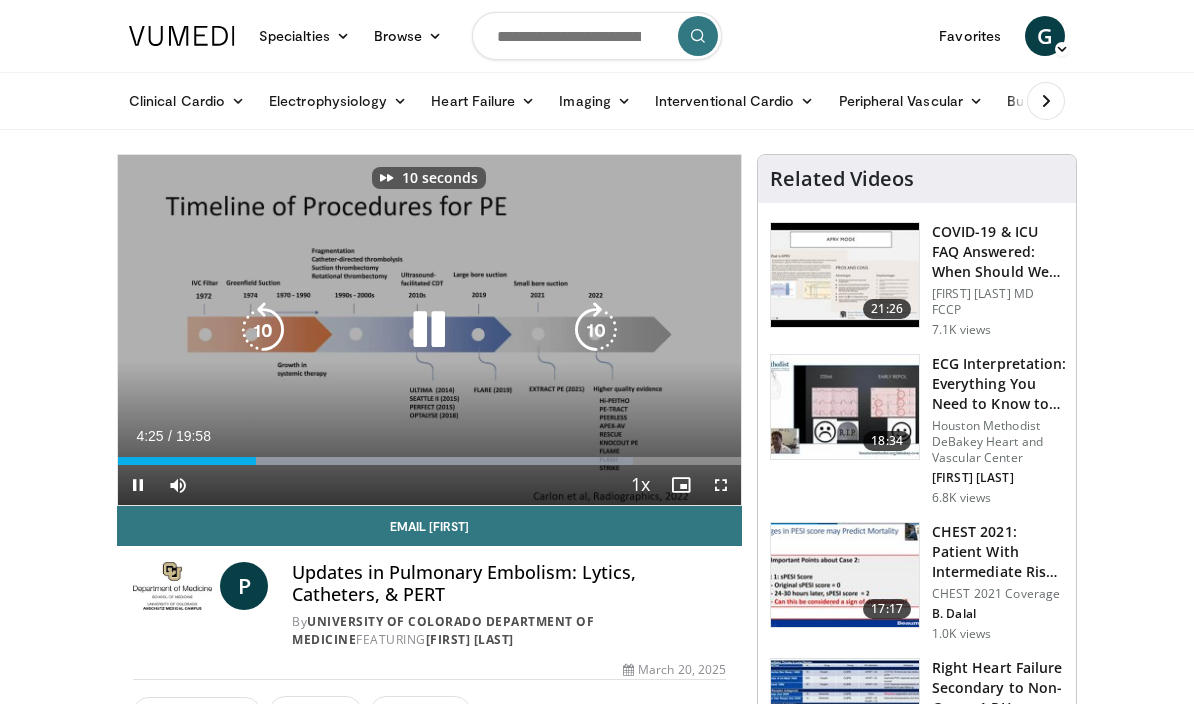 click at bounding box center [596, 330] 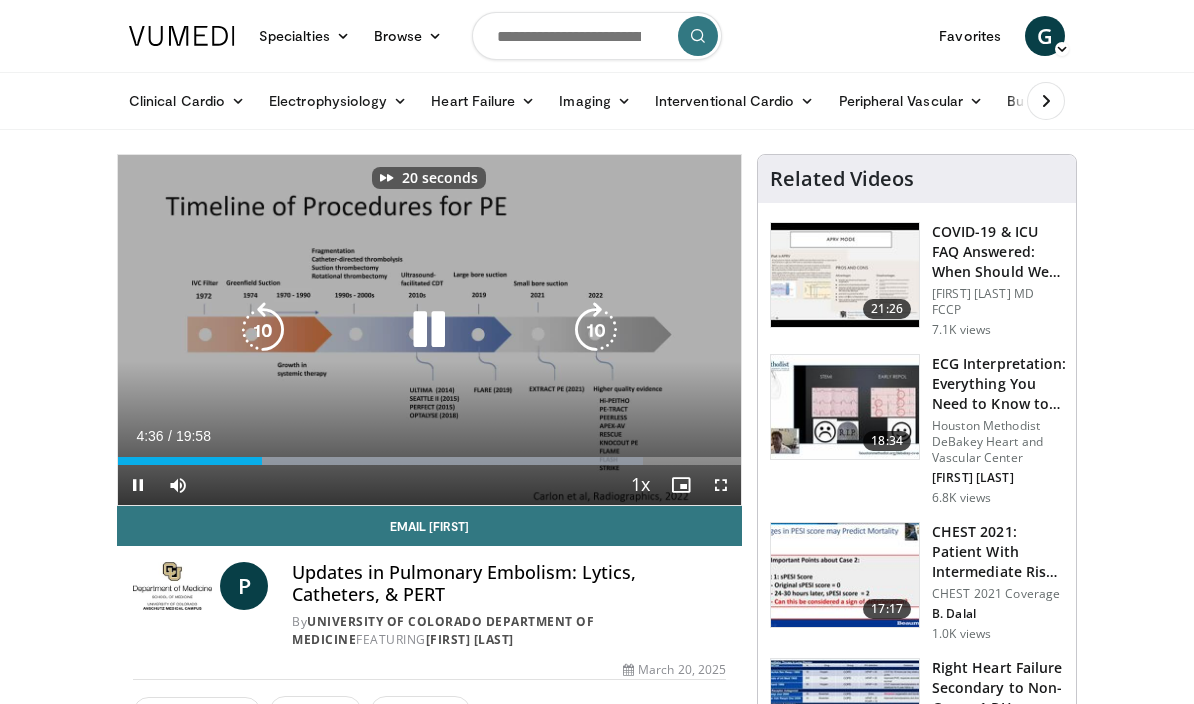 click at bounding box center (596, 330) 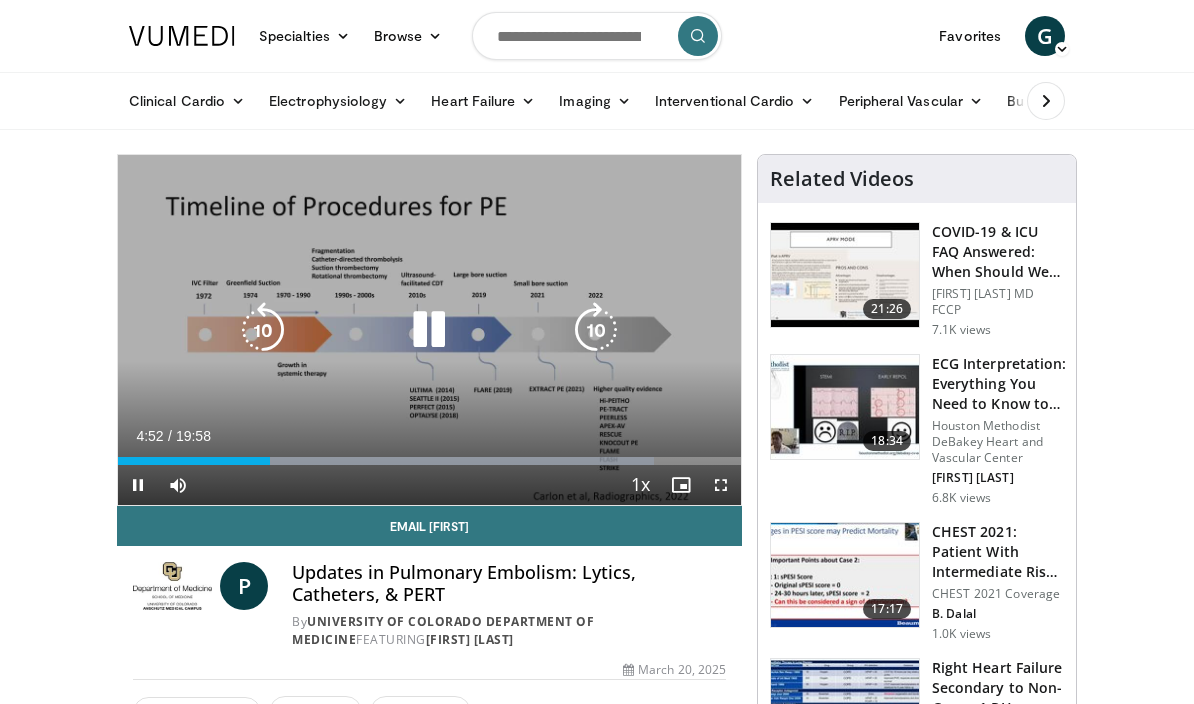 click at bounding box center (596, 330) 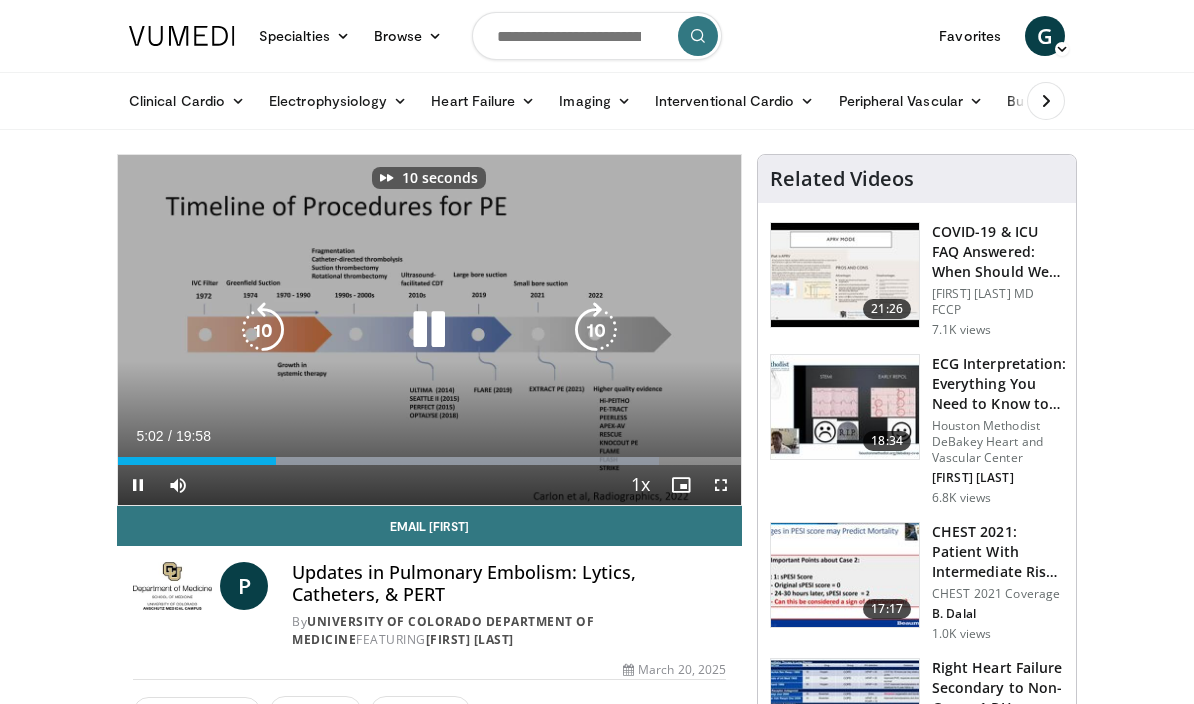click at bounding box center [596, 330] 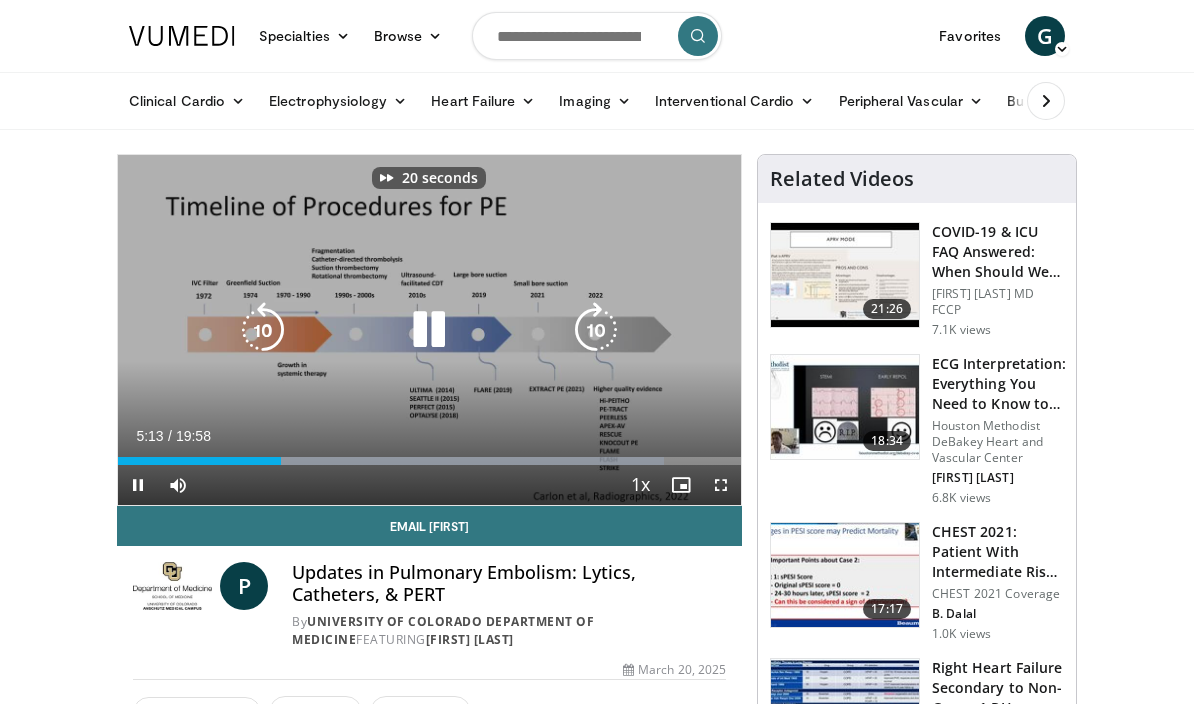 click at bounding box center [596, 330] 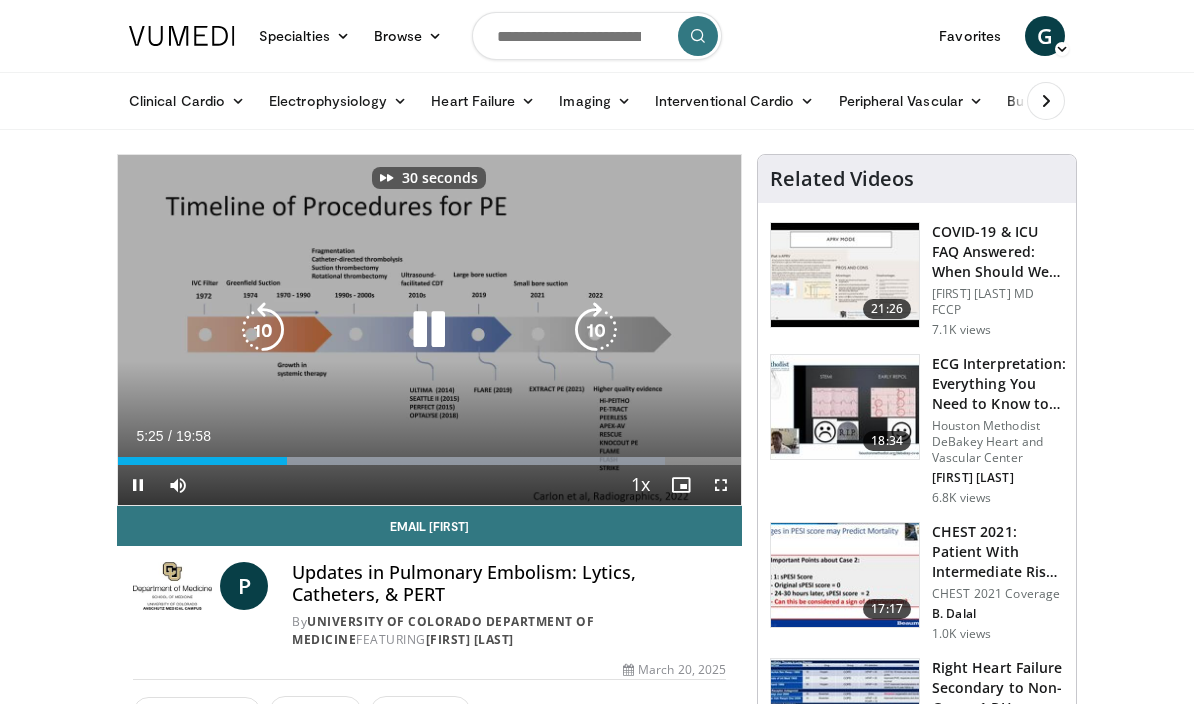 click at bounding box center (596, 330) 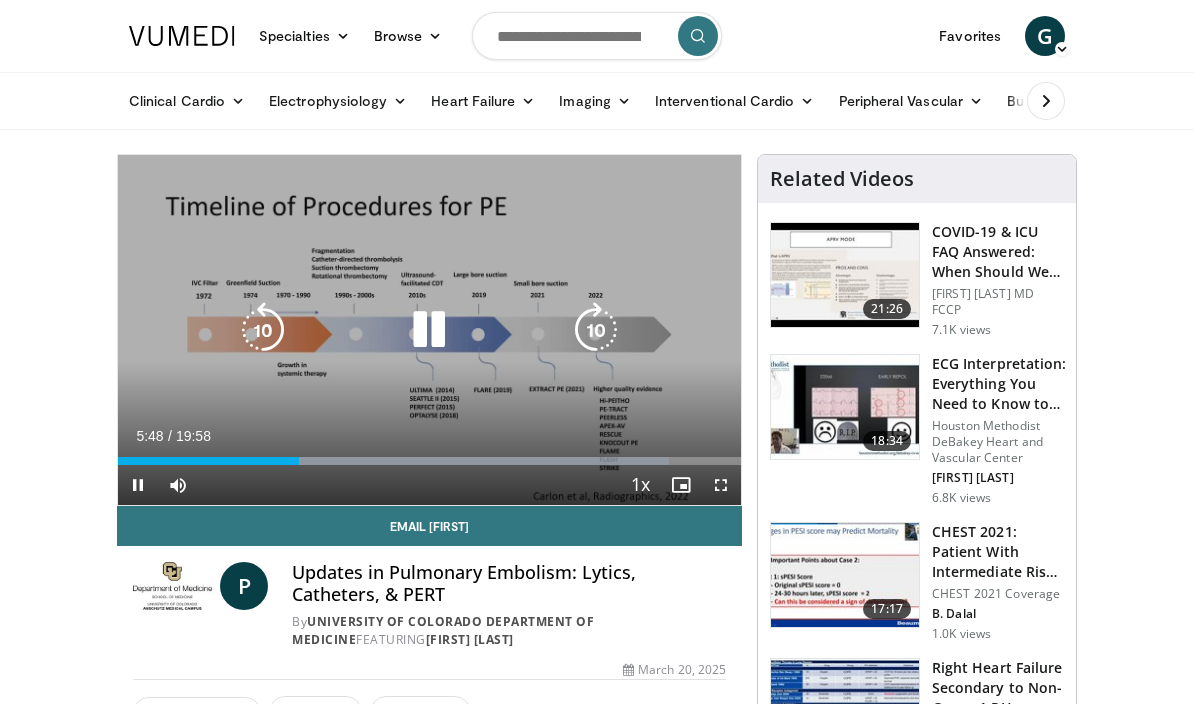 click at bounding box center (596, 330) 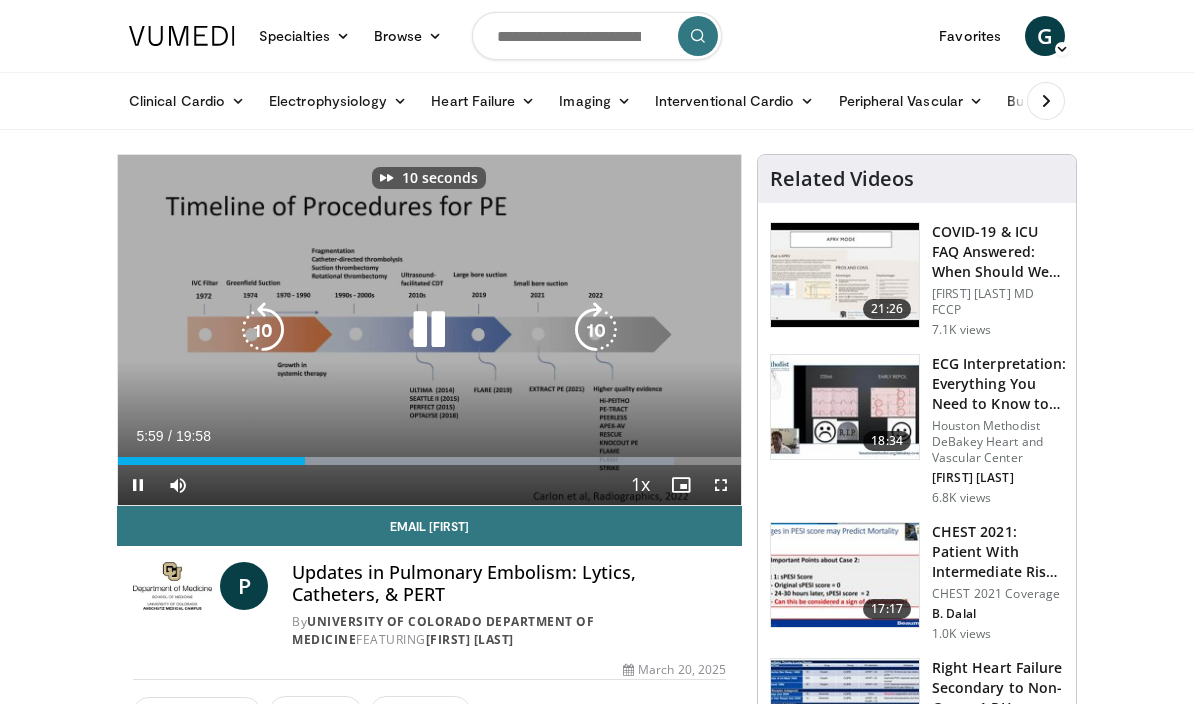 click at bounding box center (596, 330) 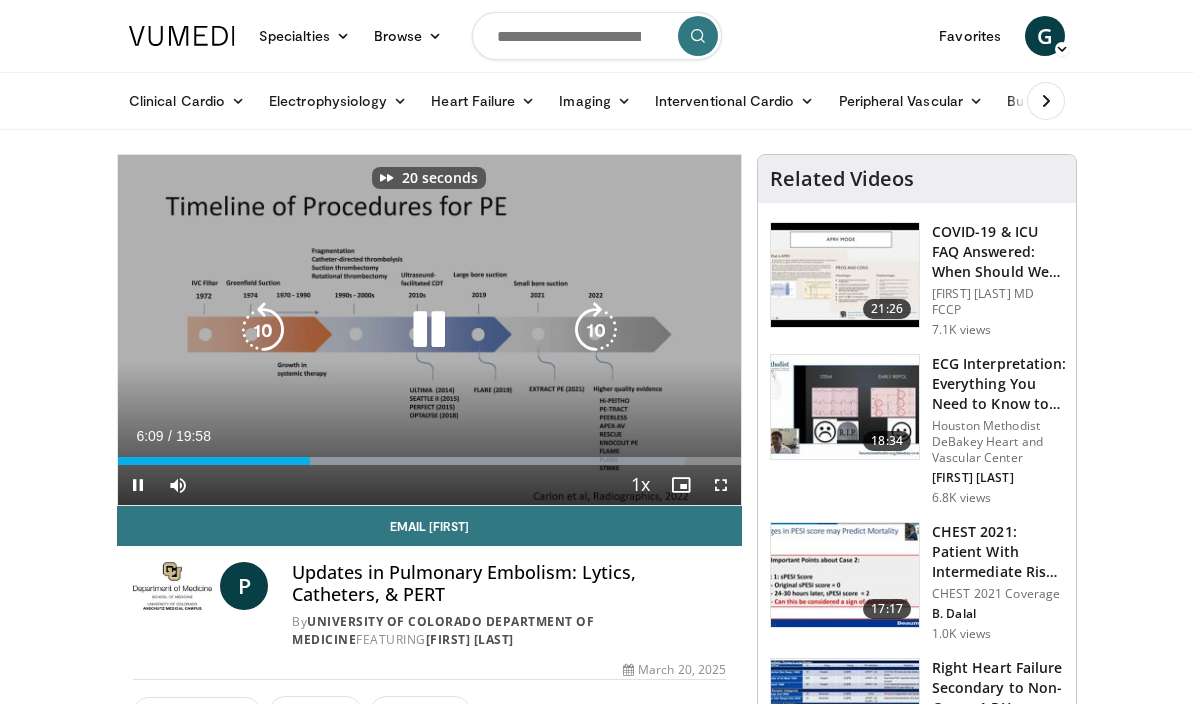 click at bounding box center (596, 330) 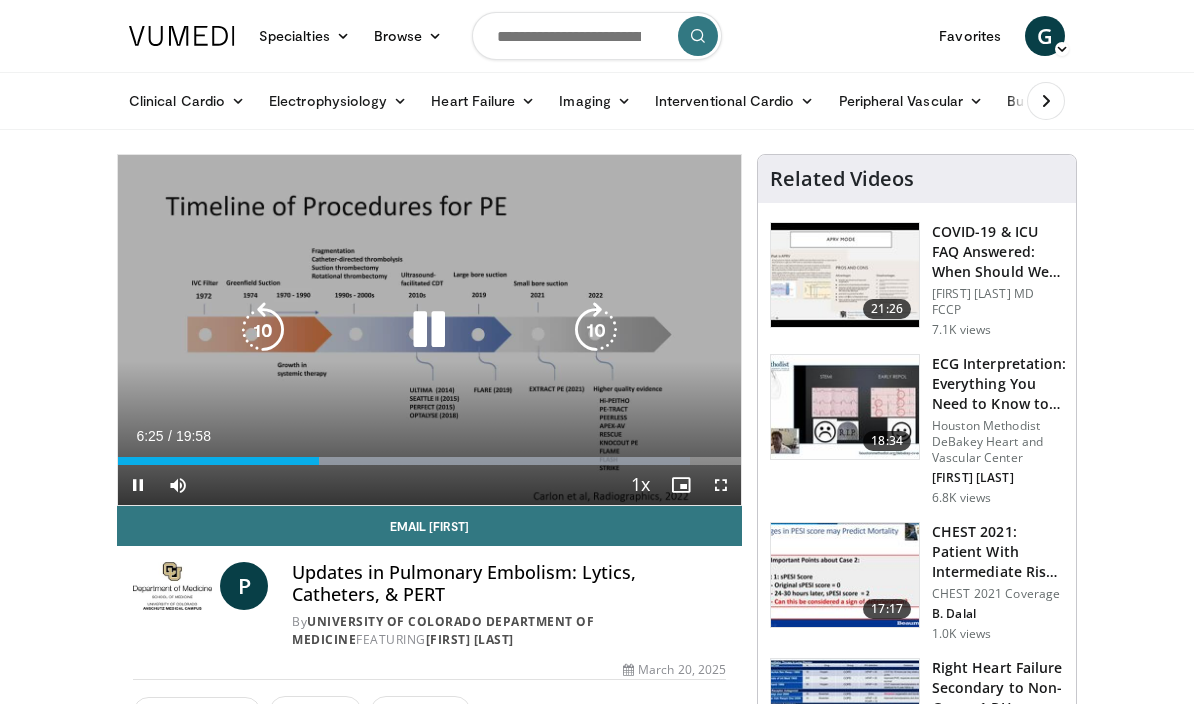 click at bounding box center (596, 330) 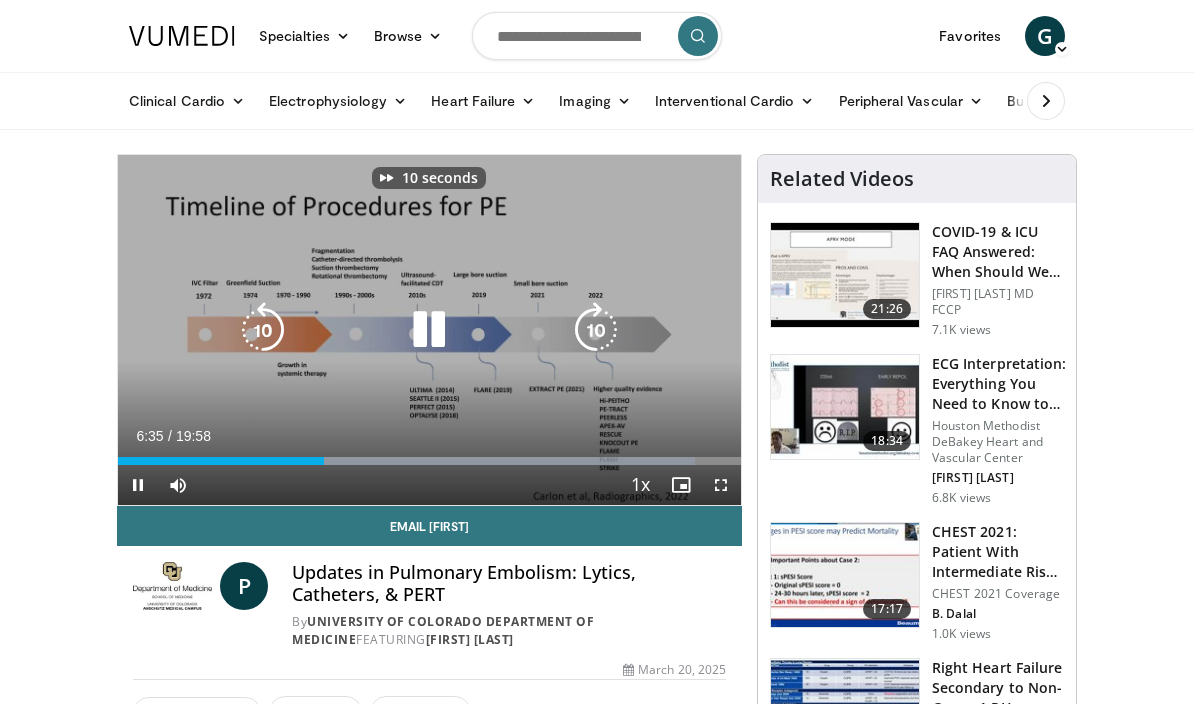 click at bounding box center [596, 330] 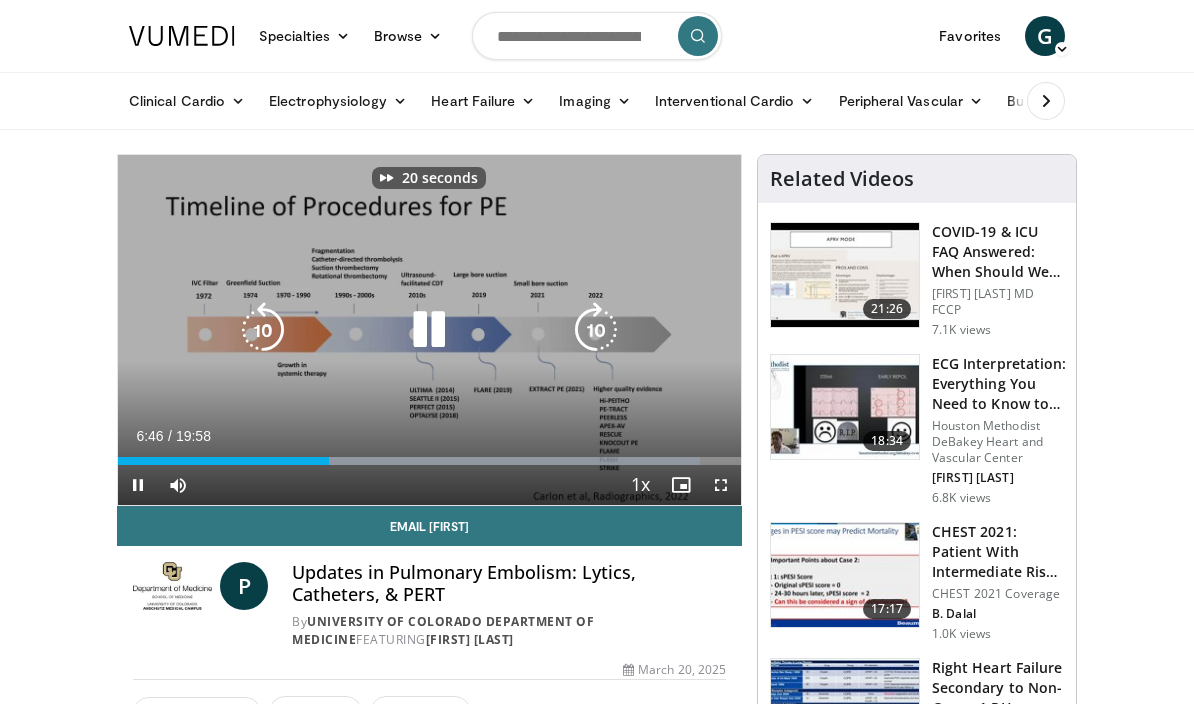 click at bounding box center [596, 330] 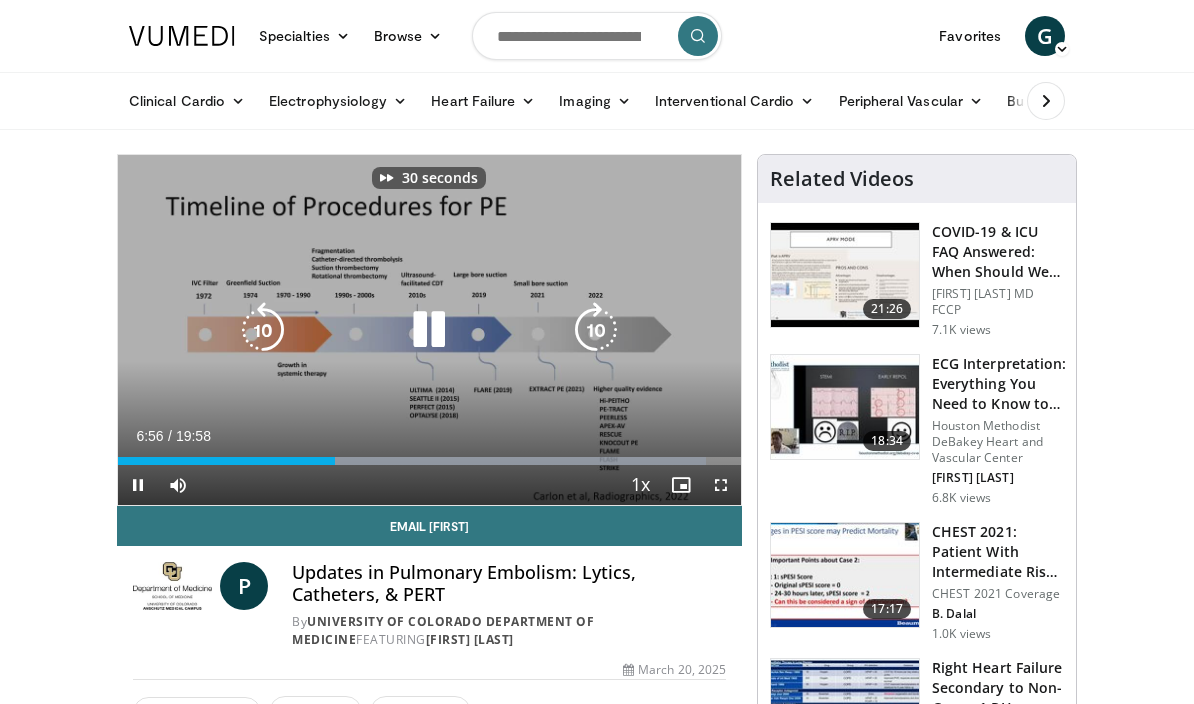 click at bounding box center (596, 330) 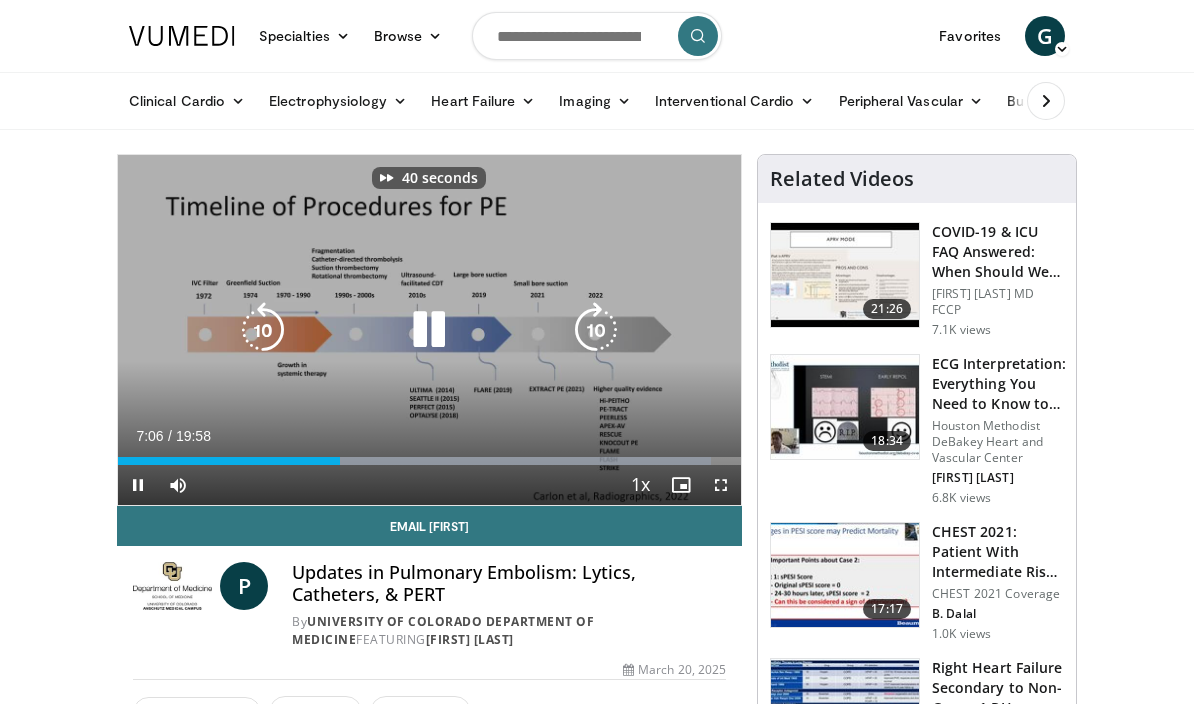 click at bounding box center [596, 330] 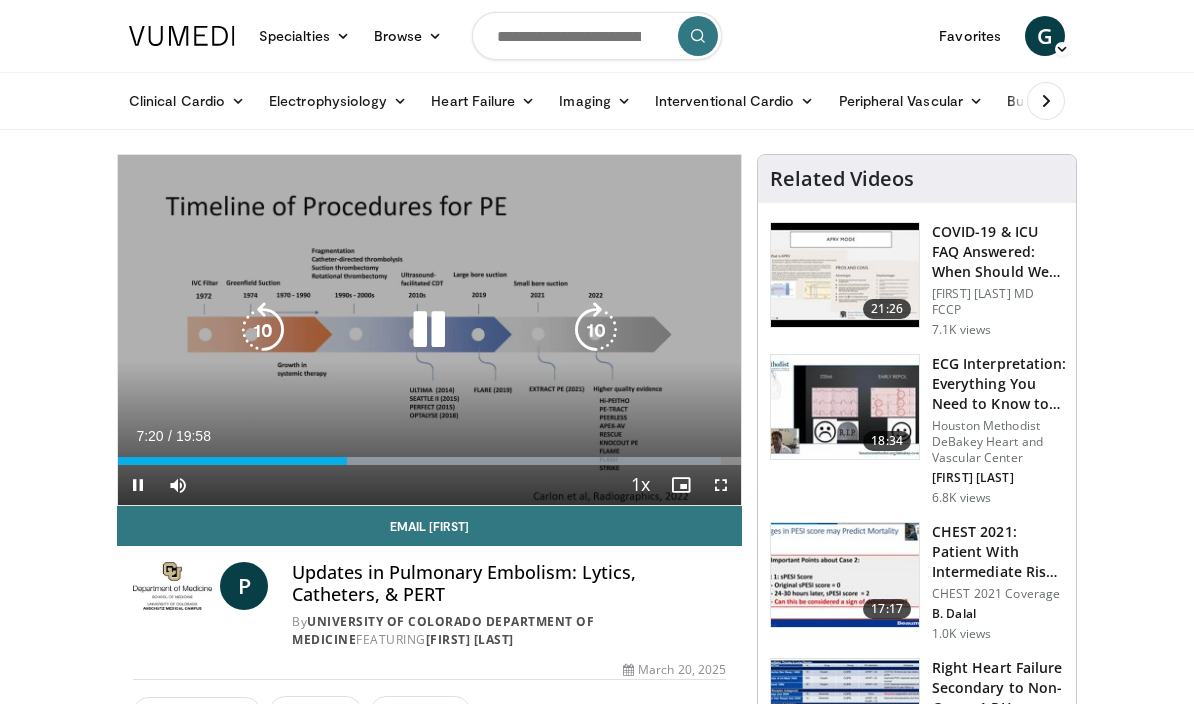 click at bounding box center [596, 330] 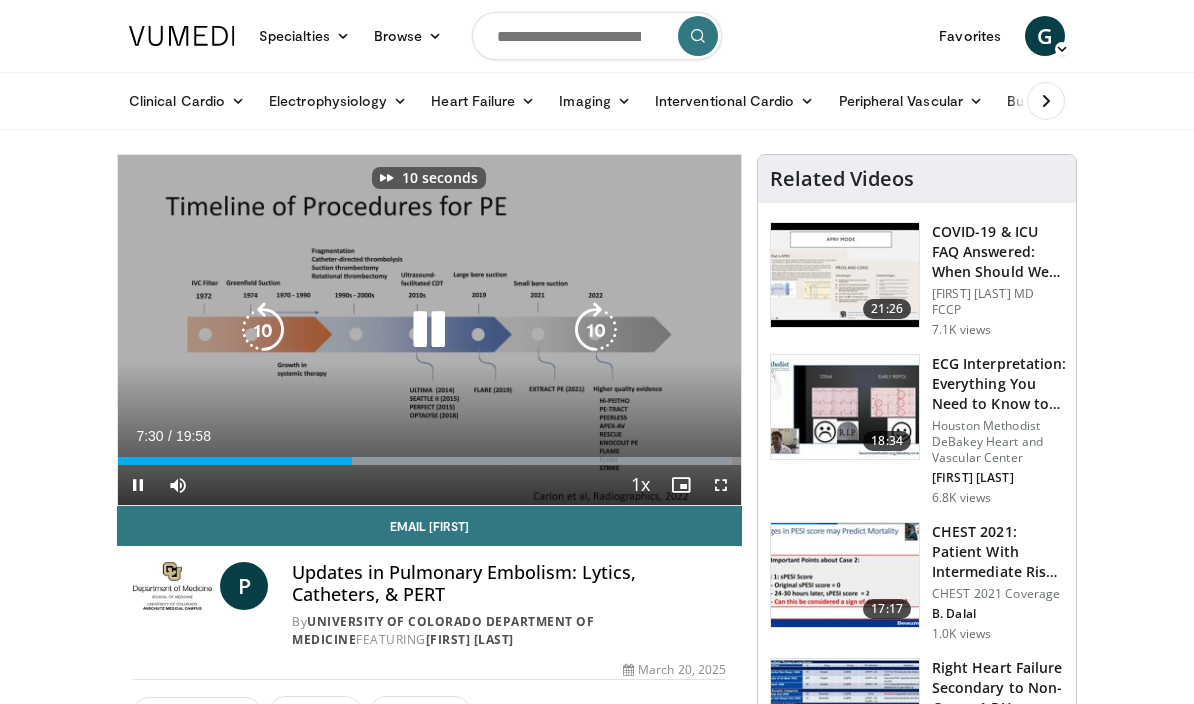 click at bounding box center (596, 330) 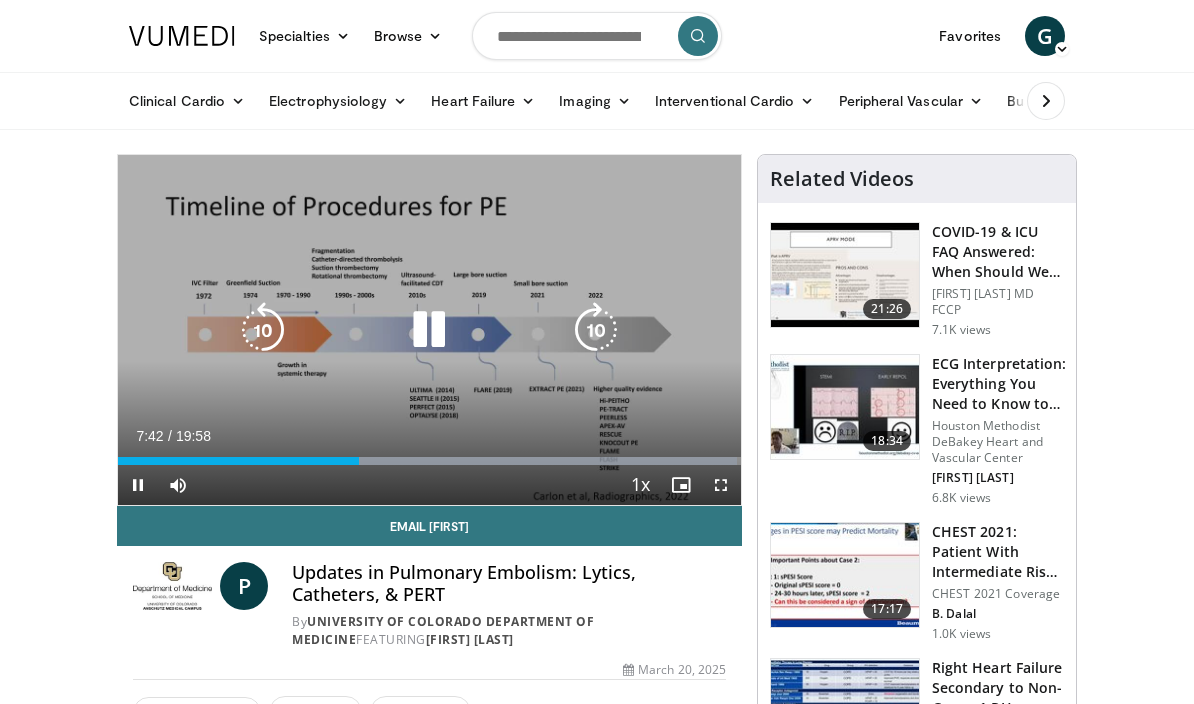 click at bounding box center (596, 330) 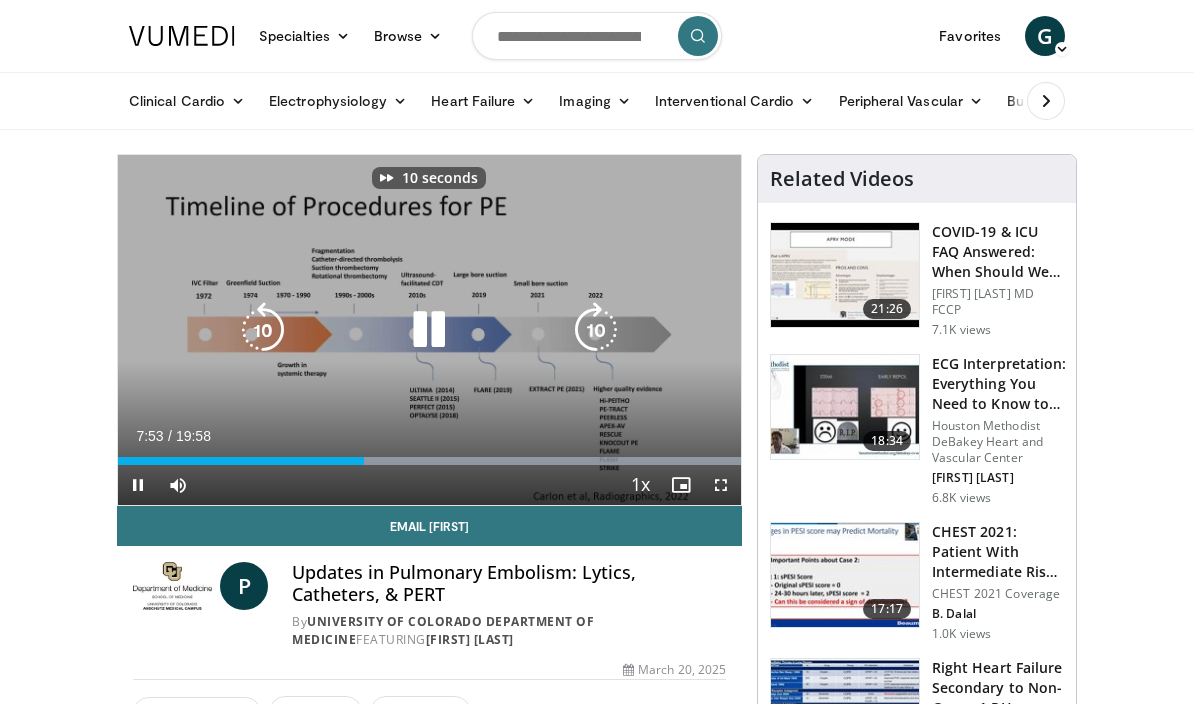 click at bounding box center (596, 330) 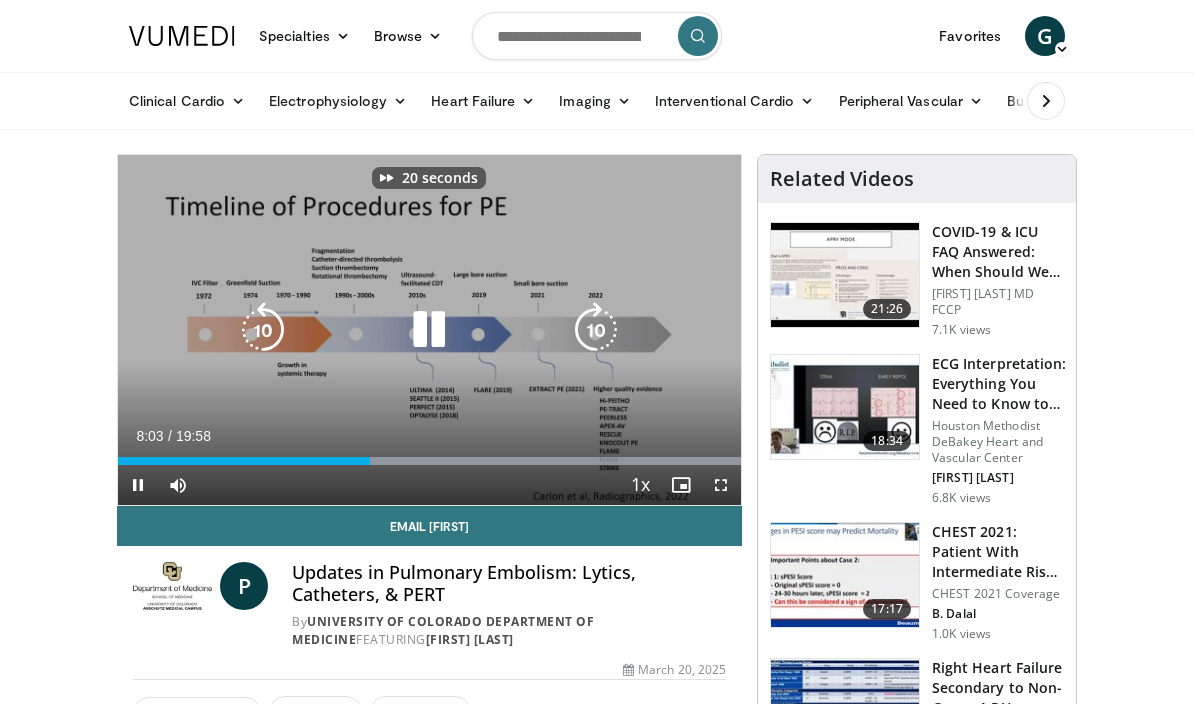 click at bounding box center (596, 330) 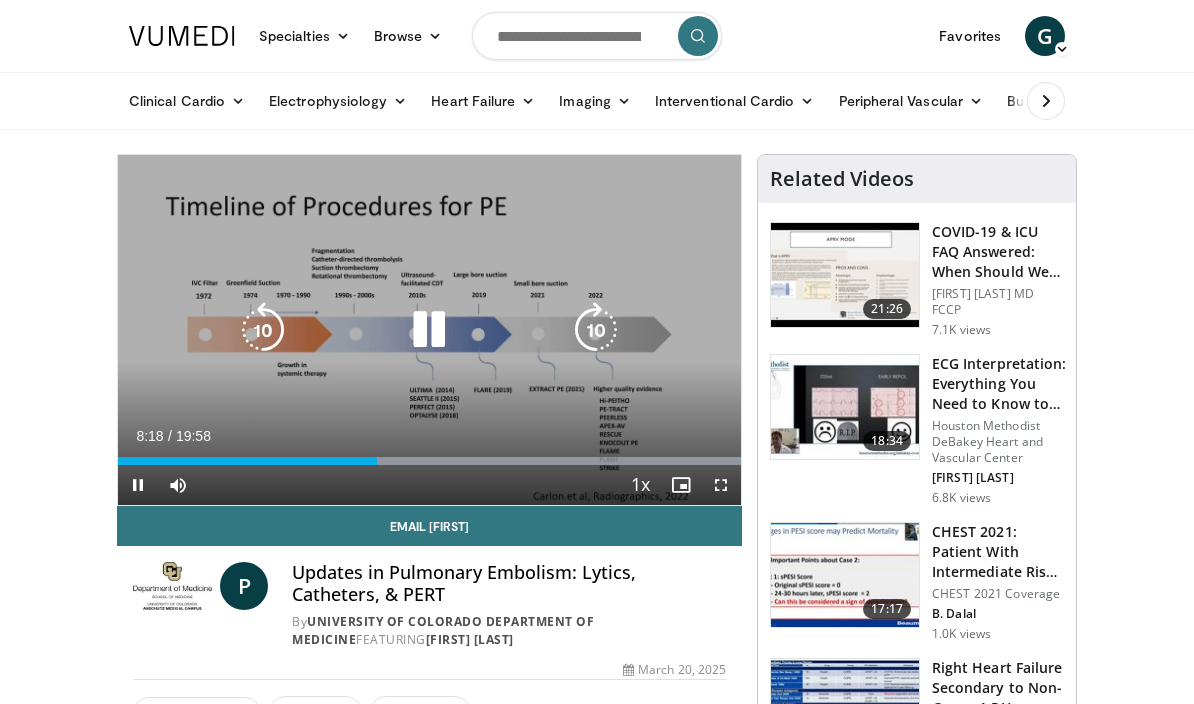click at bounding box center [596, 330] 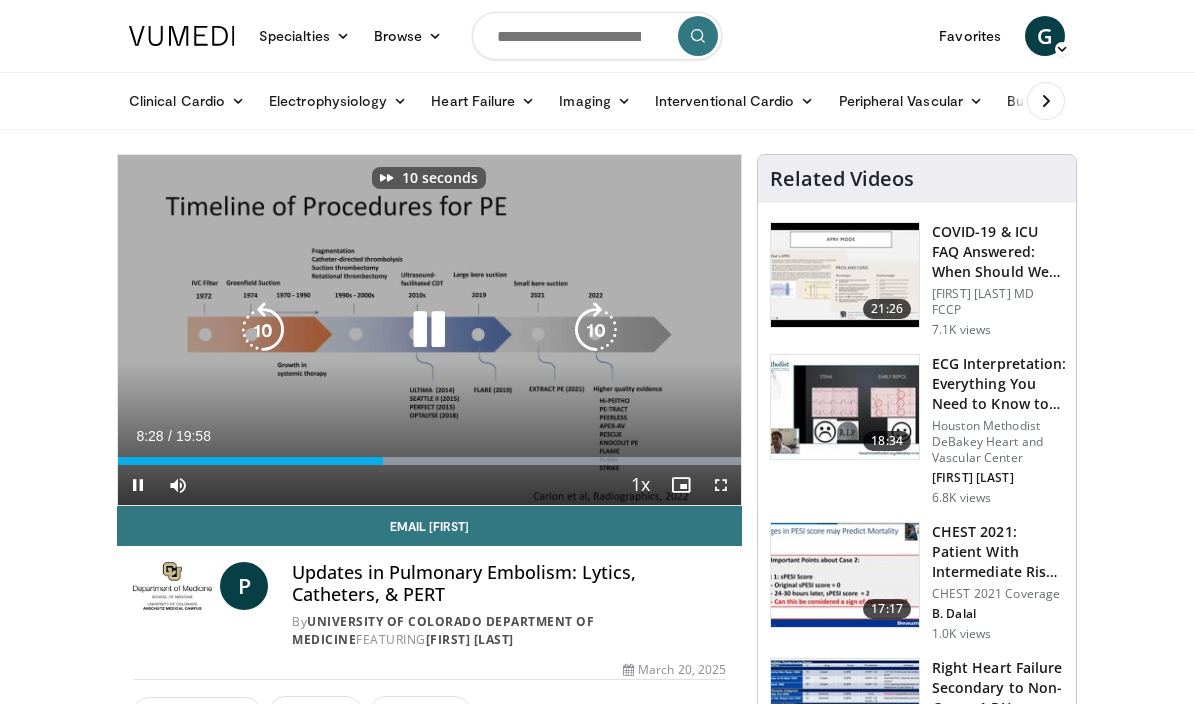 click at bounding box center [596, 330] 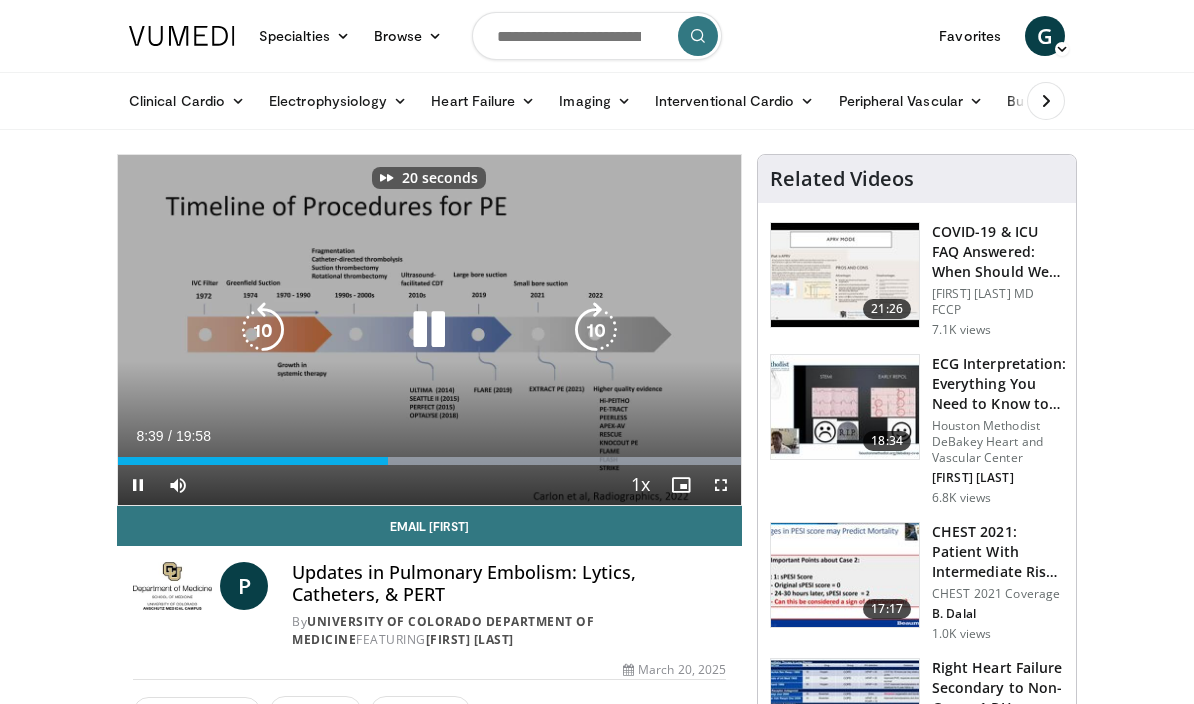 click at bounding box center (596, 330) 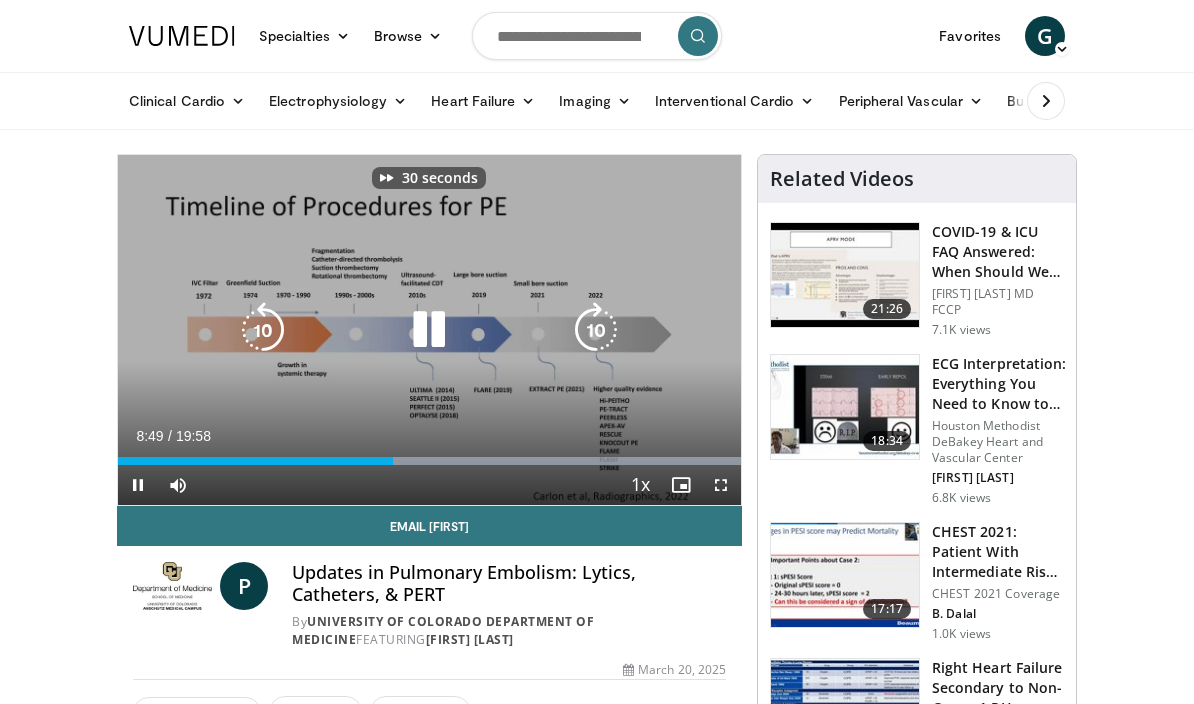 click at bounding box center (596, 330) 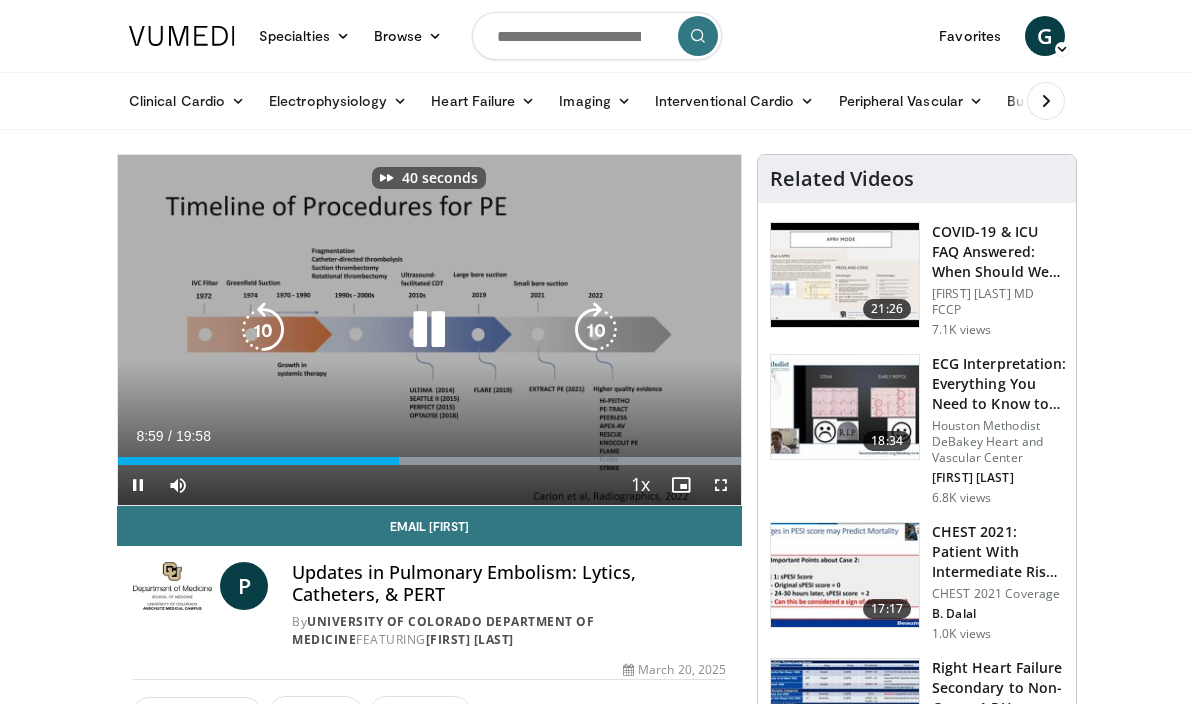click at bounding box center [596, 330] 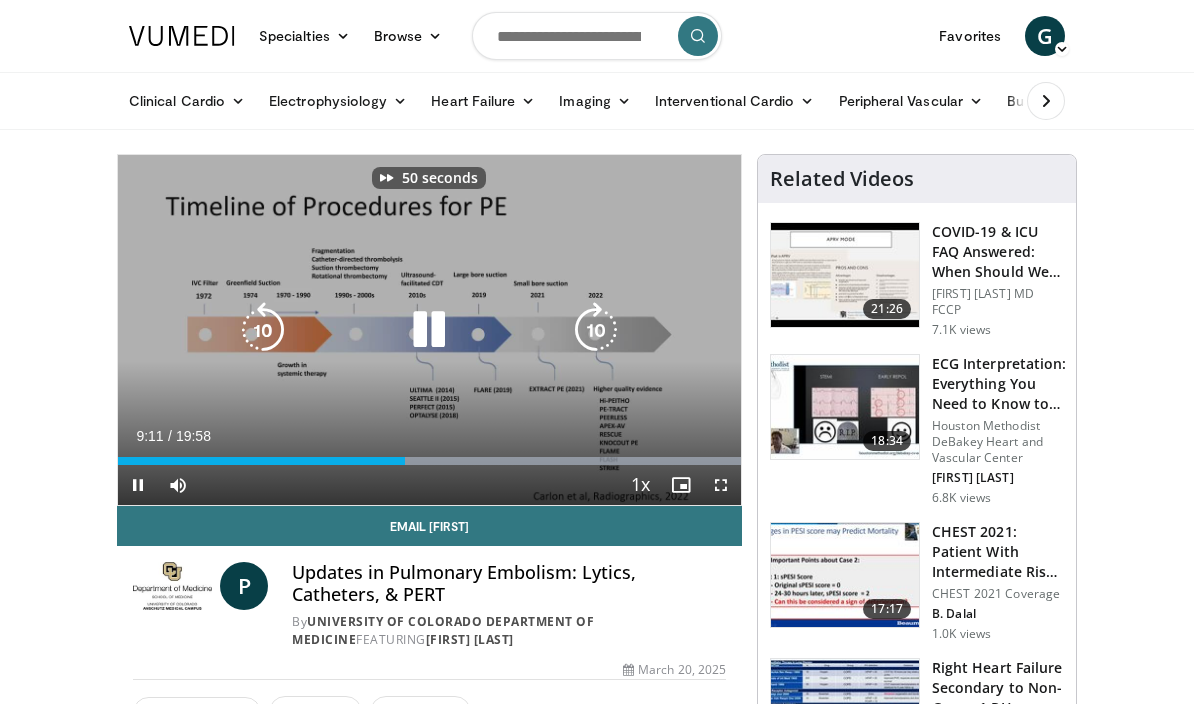 click at bounding box center (596, 330) 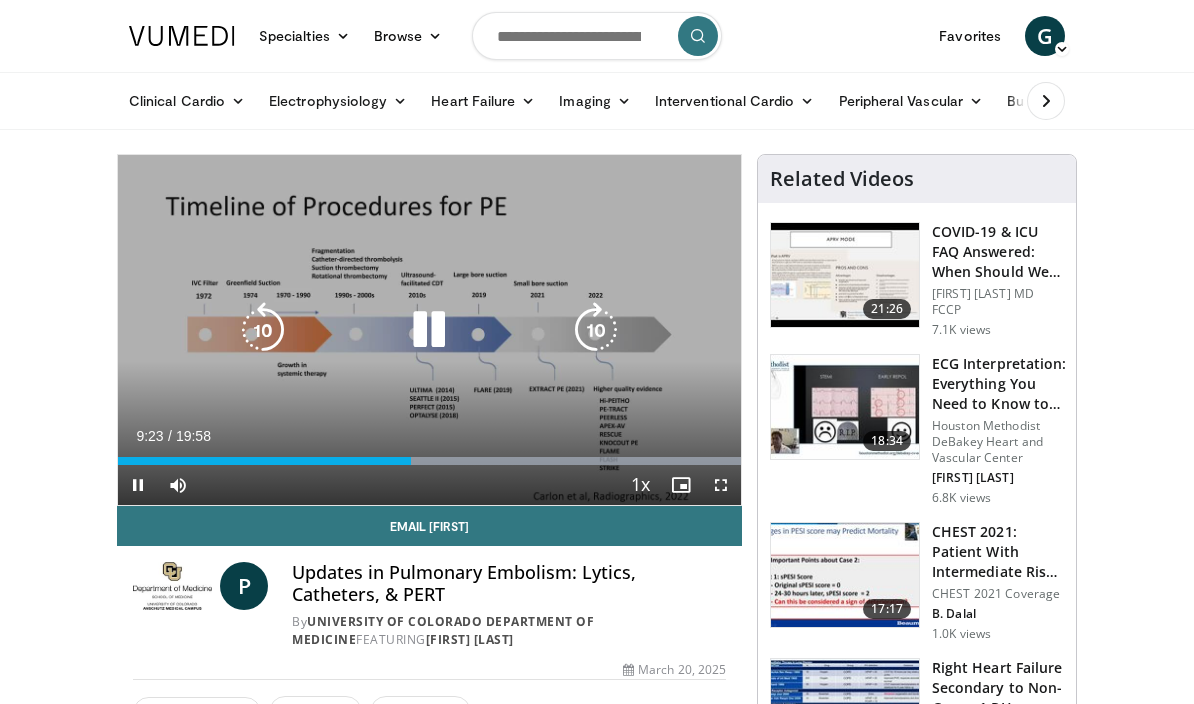 click at bounding box center [596, 330] 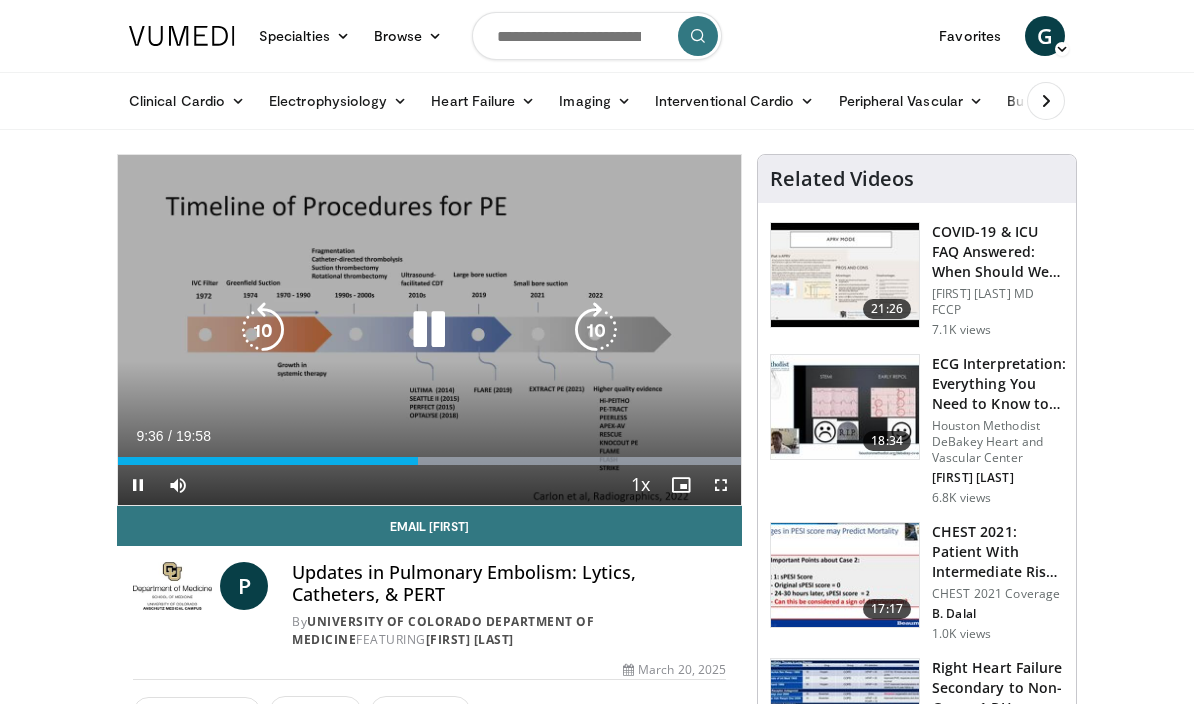 click at bounding box center (596, 330) 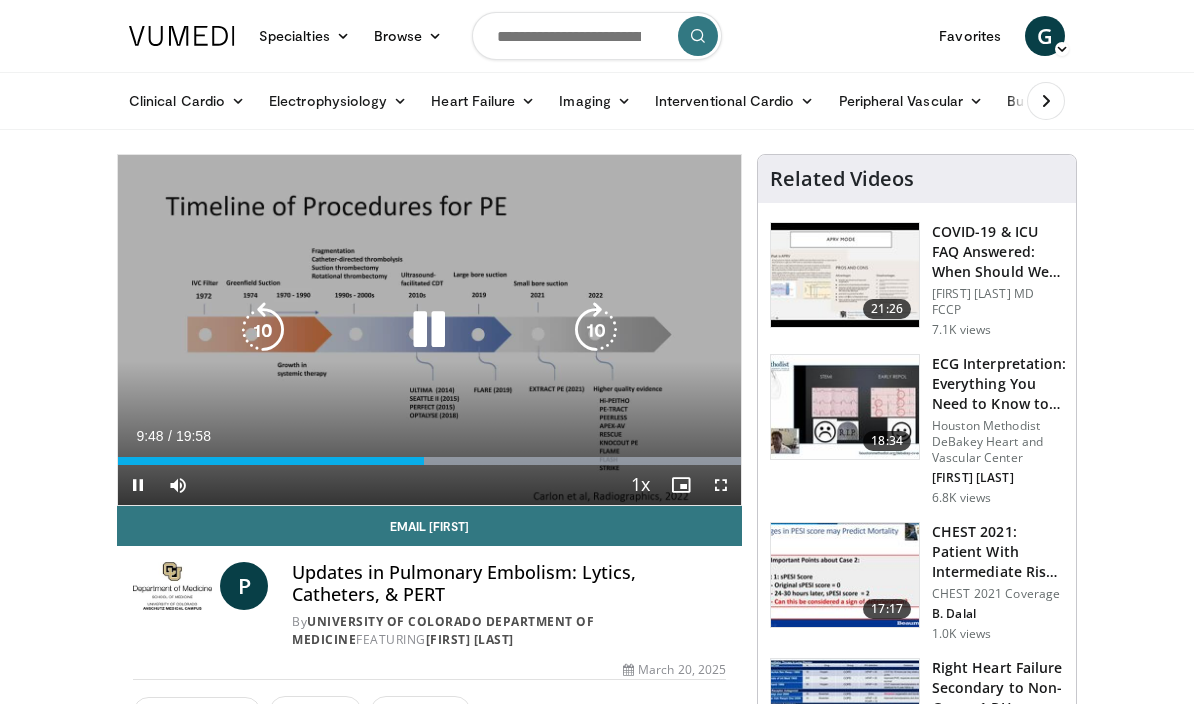 click at bounding box center (596, 330) 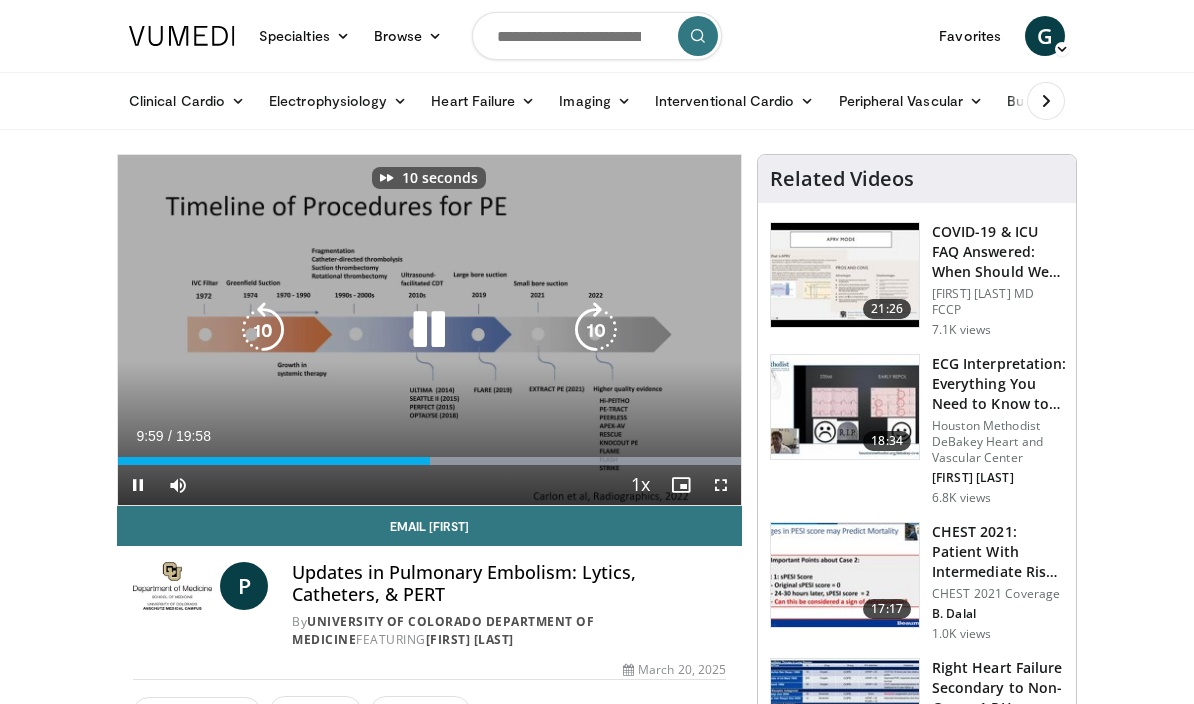 click at bounding box center [596, 330] 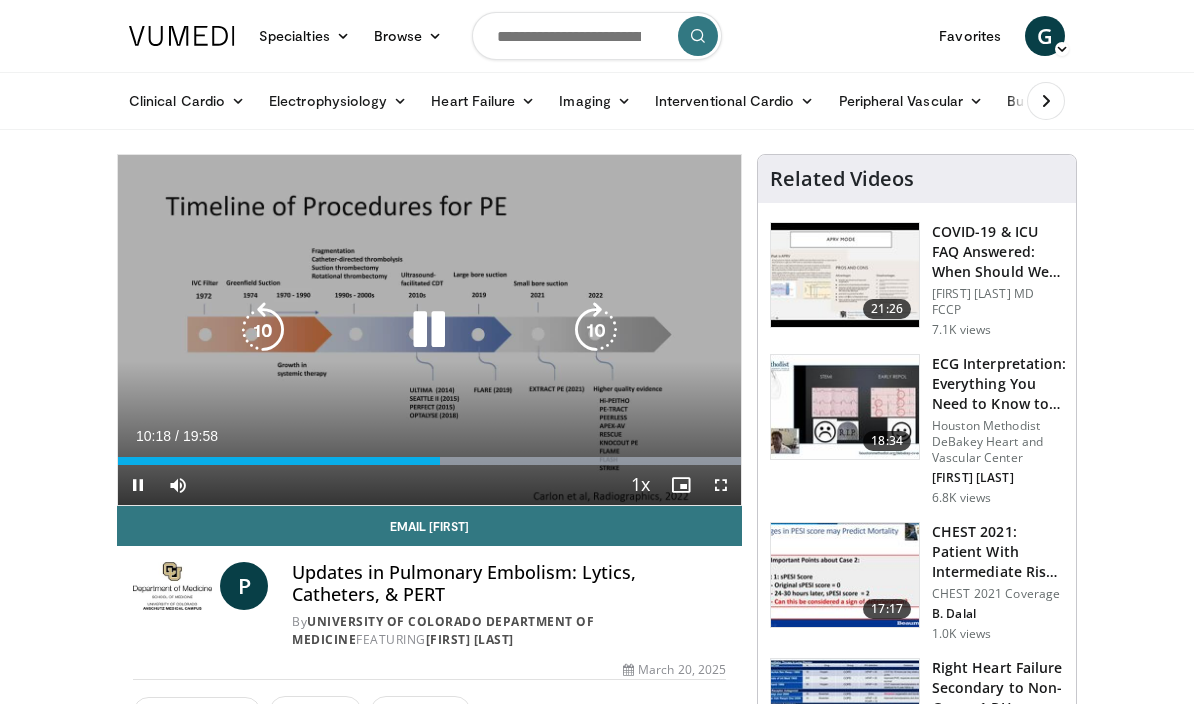 click at bounding box center (596, 330) 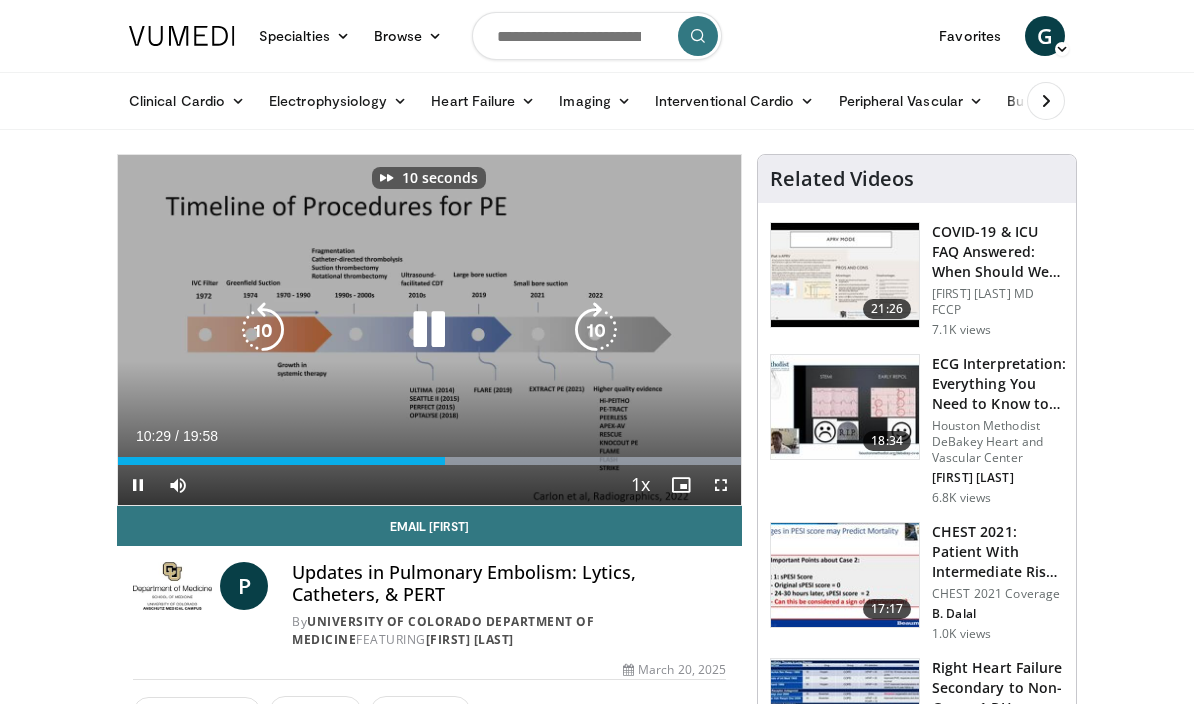 click at bounding box center (596, 330) 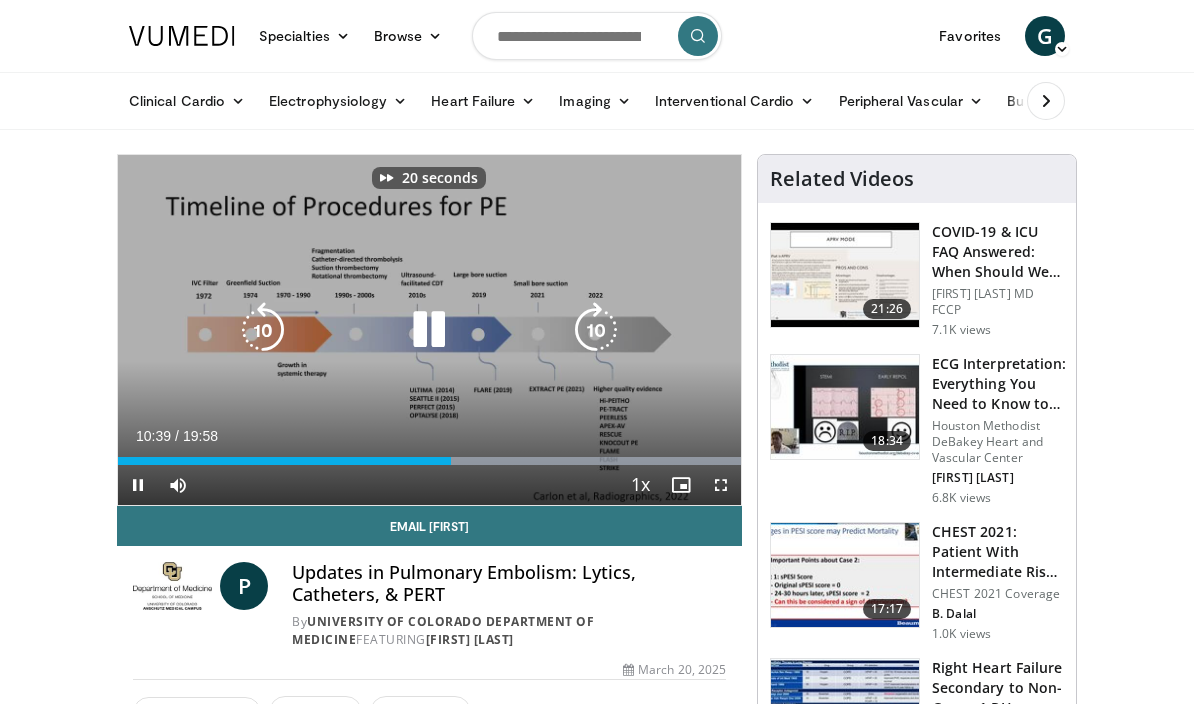 click at bounding box center (596, 330) 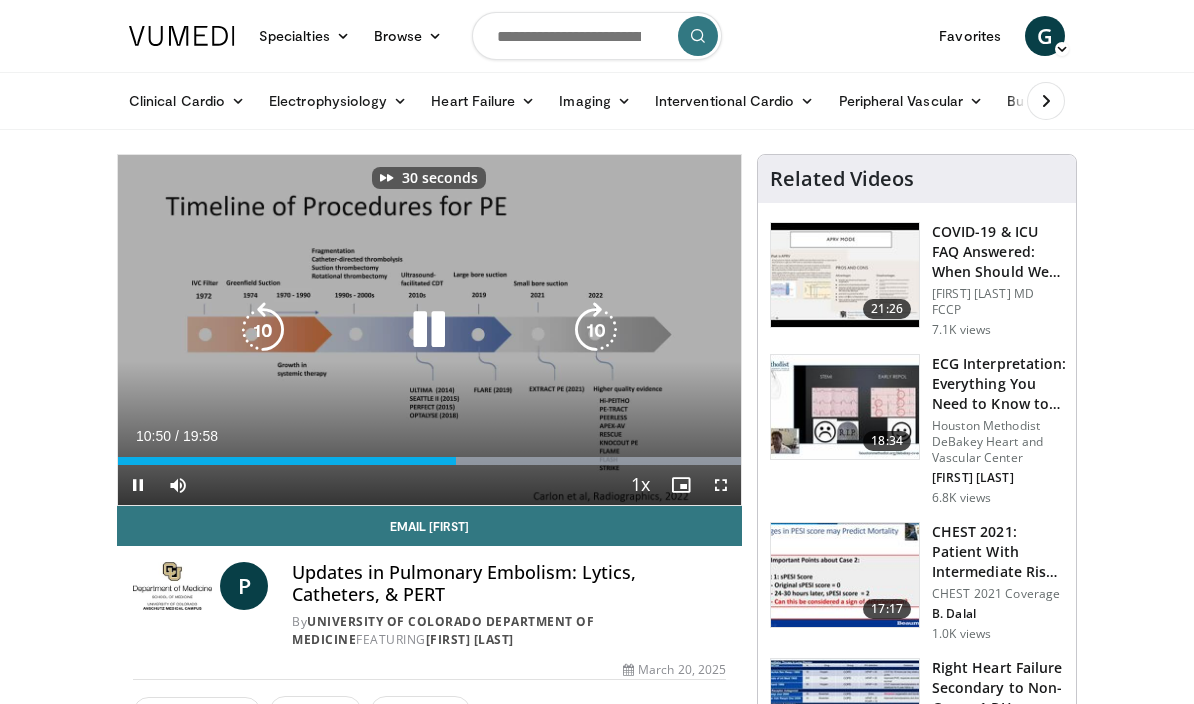 click at bounding box center (596, 330) 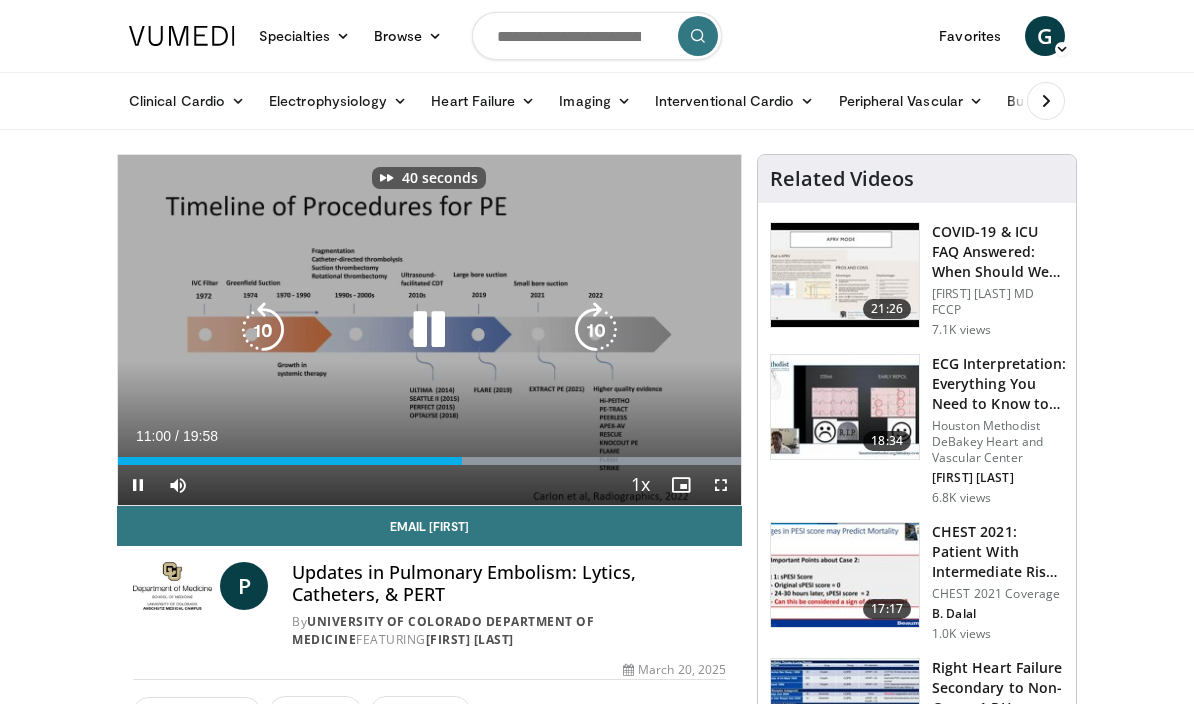 click at bounding box center [596, 330] 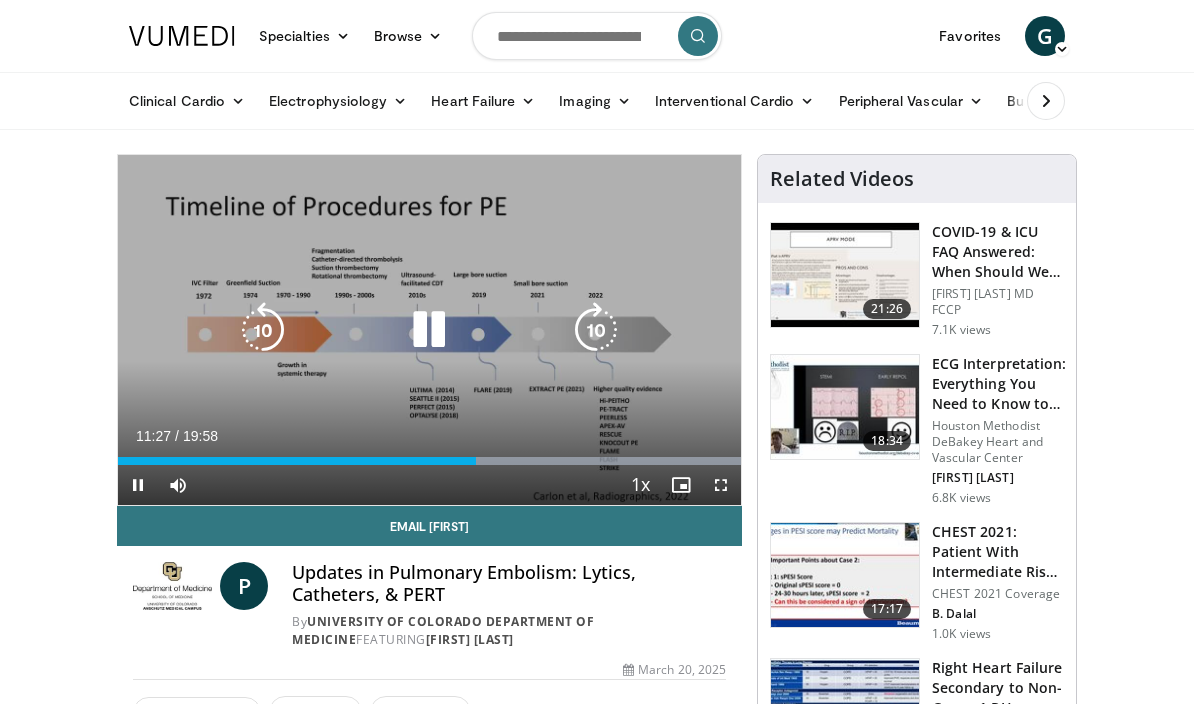 click at bounding box center [596, 330] 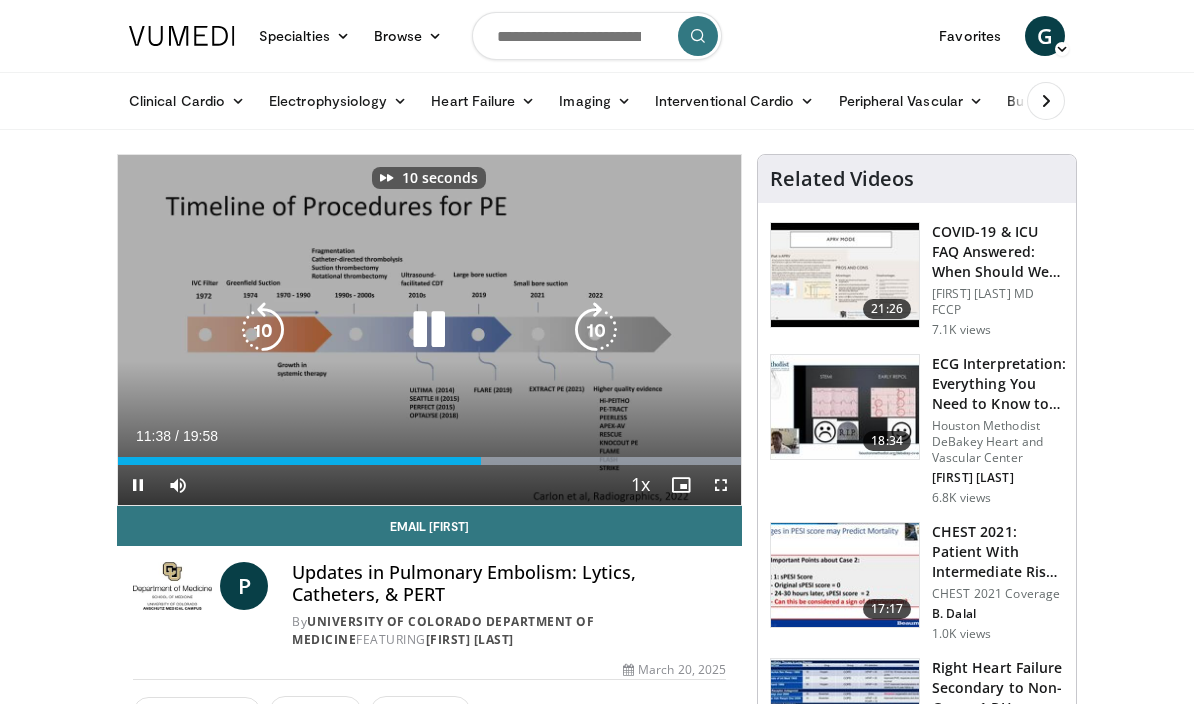 click at bounding box center (596, 330) 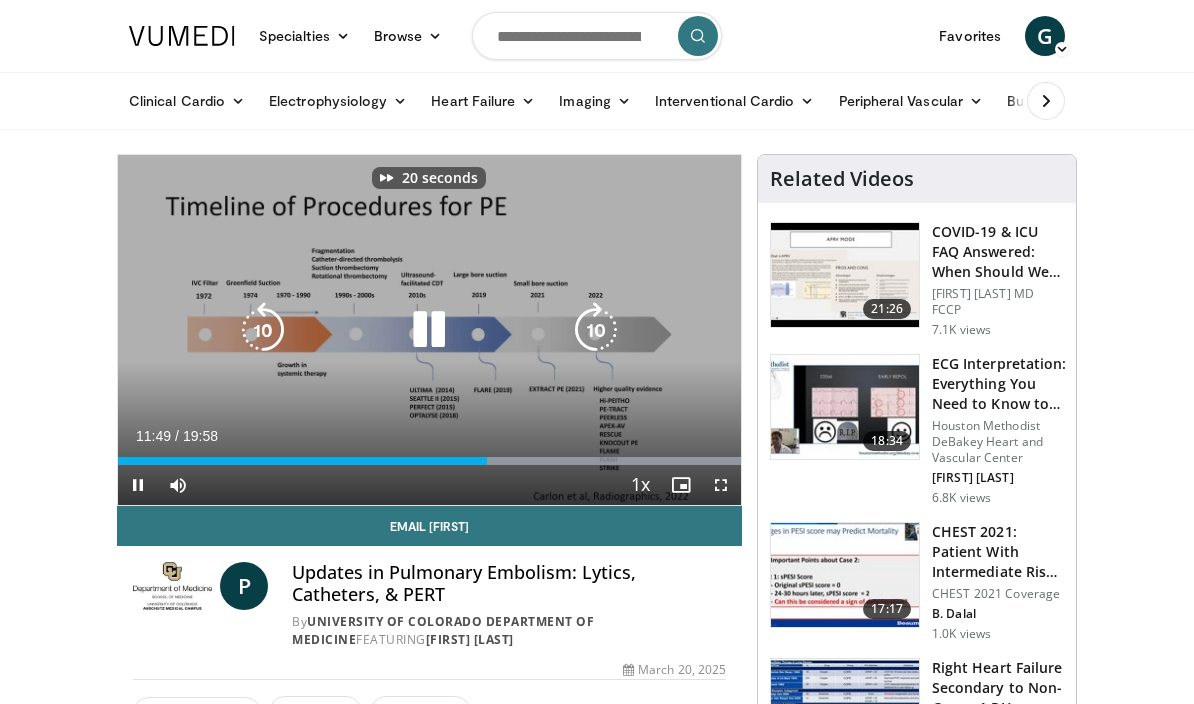 click at bounding box center [596, 330] 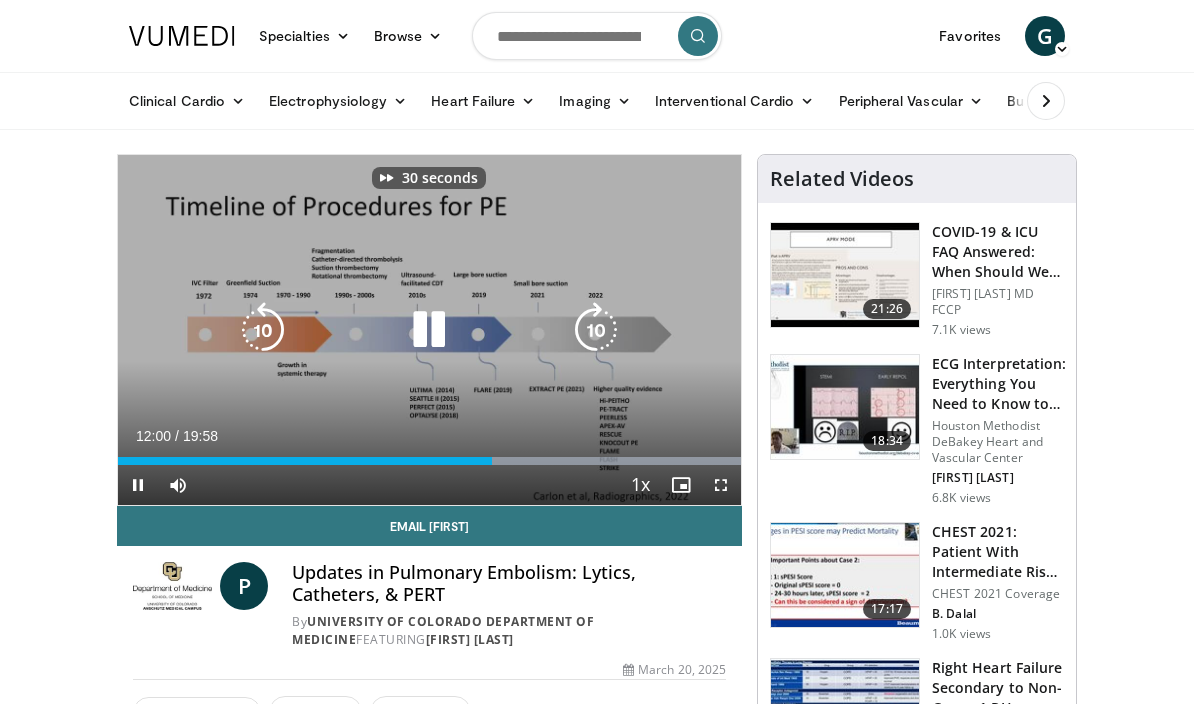 click at bounding box center (596, 330) 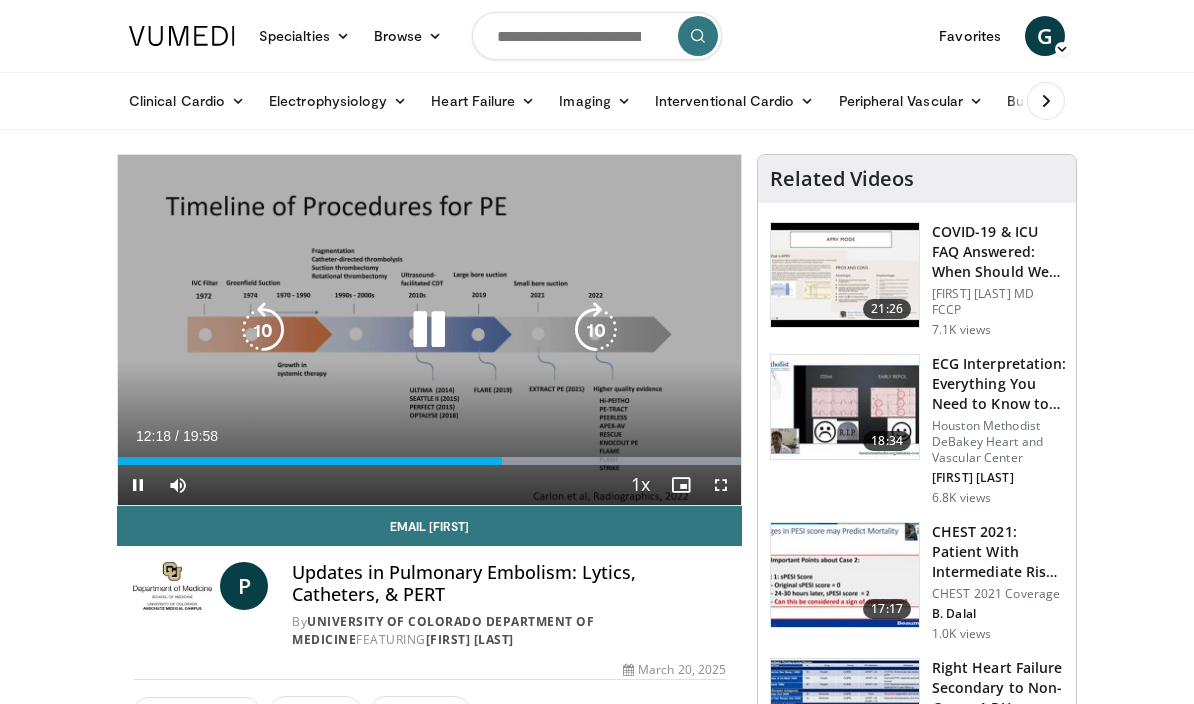 click at bounding box center (596, 330) 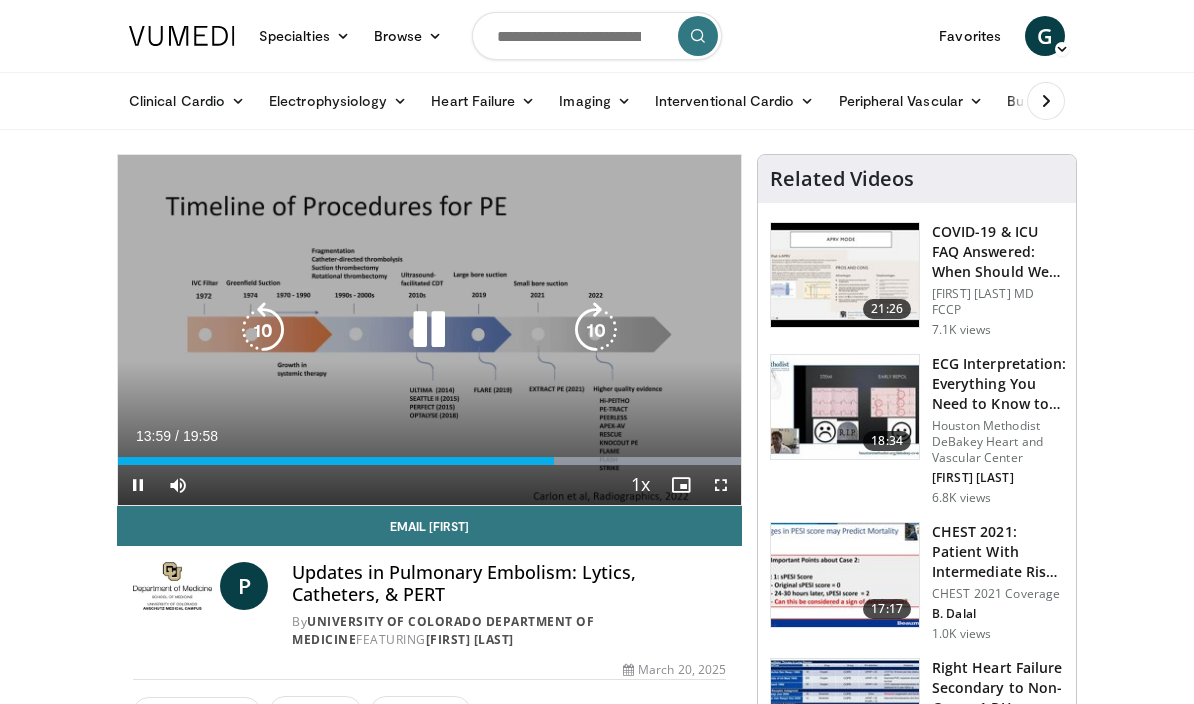 click at bounding box center [596, 330] 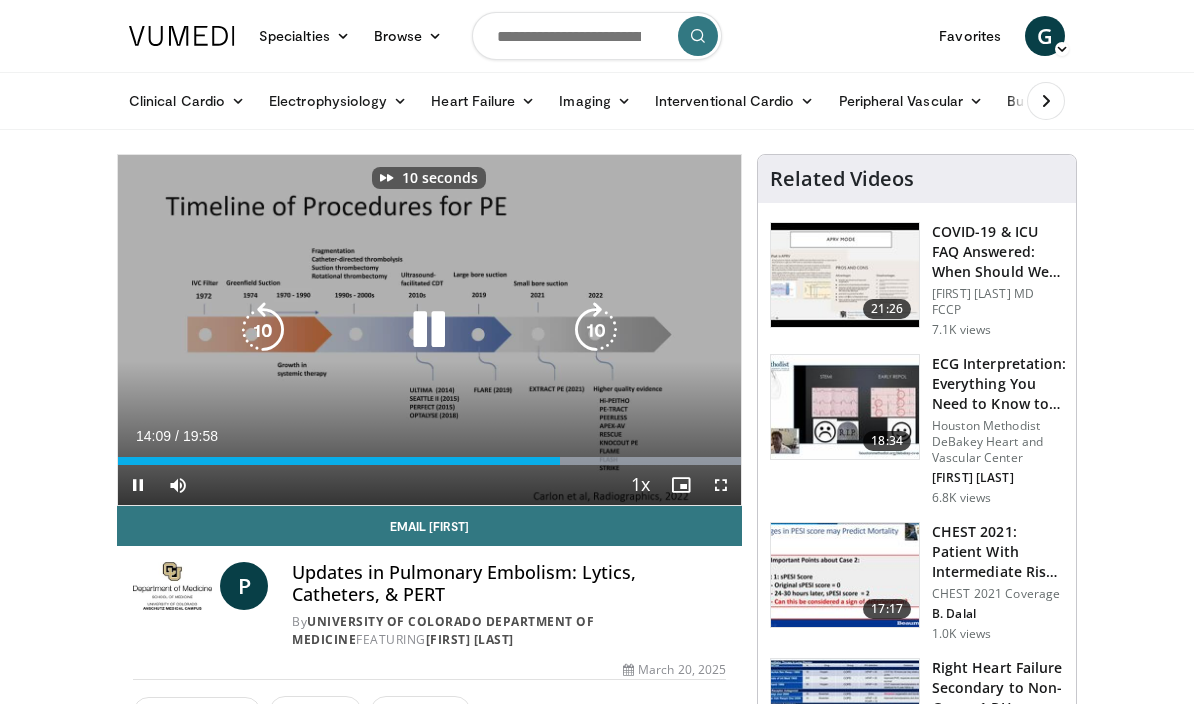 click at bounding box center [596, 330] 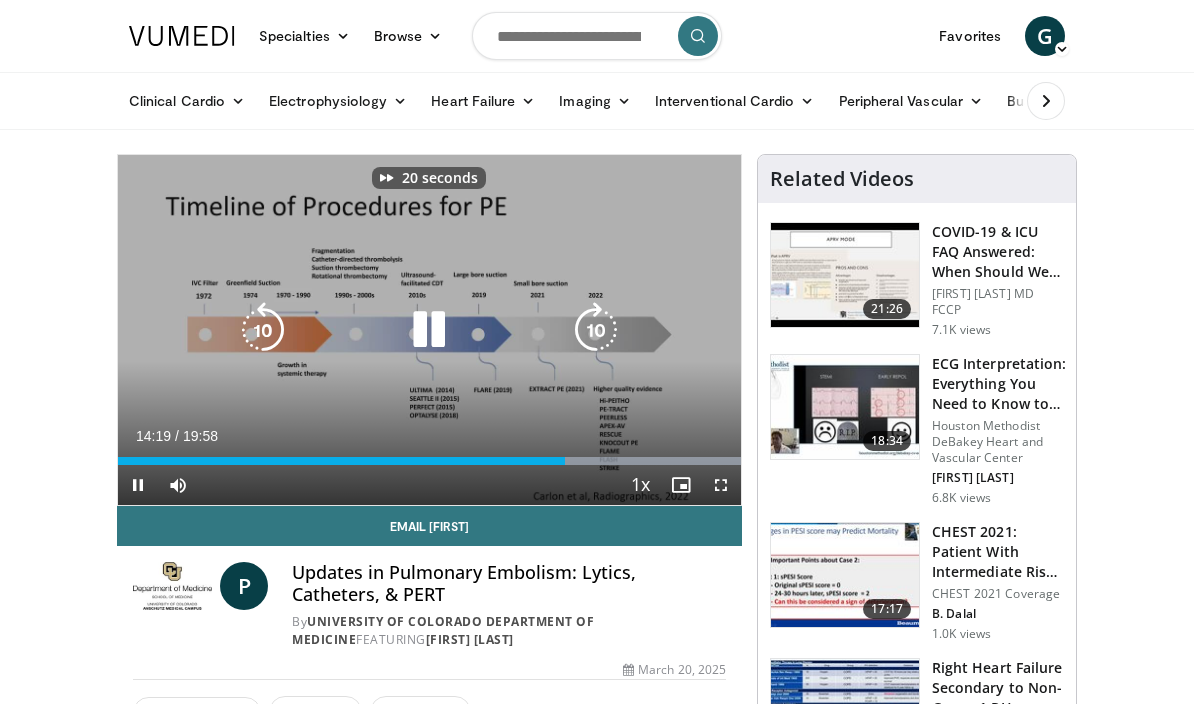 click at bounding box center (596, 330) 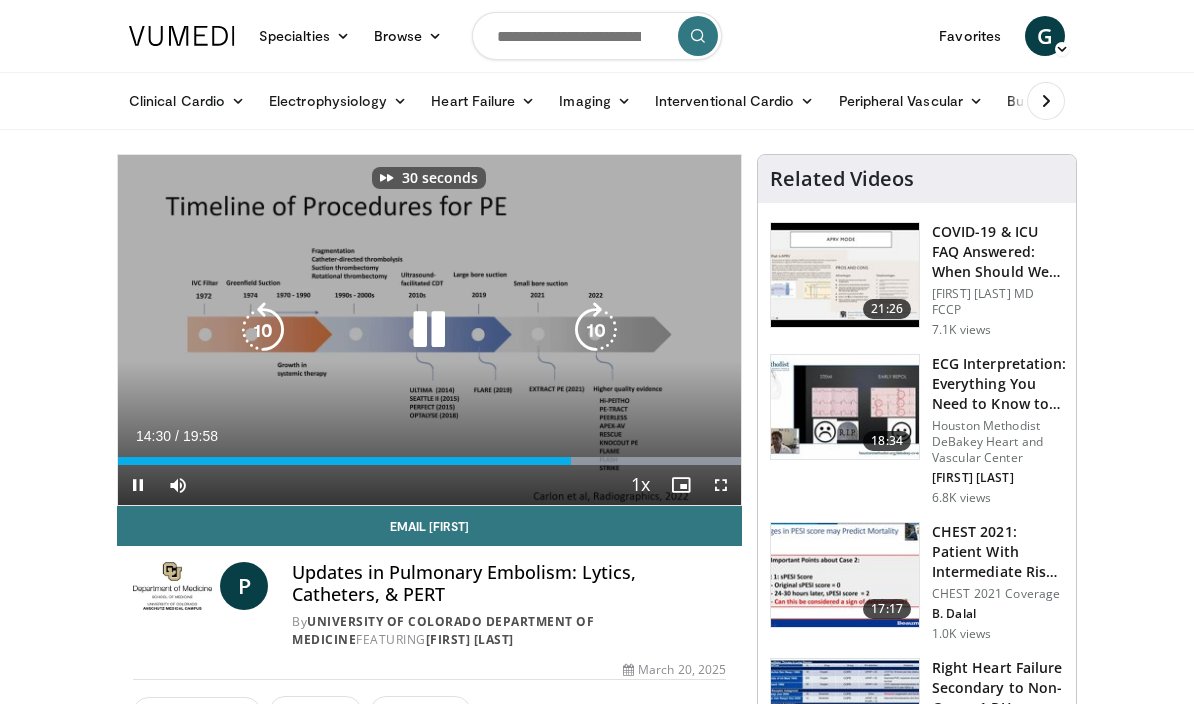click at bounding box center [596, 330] 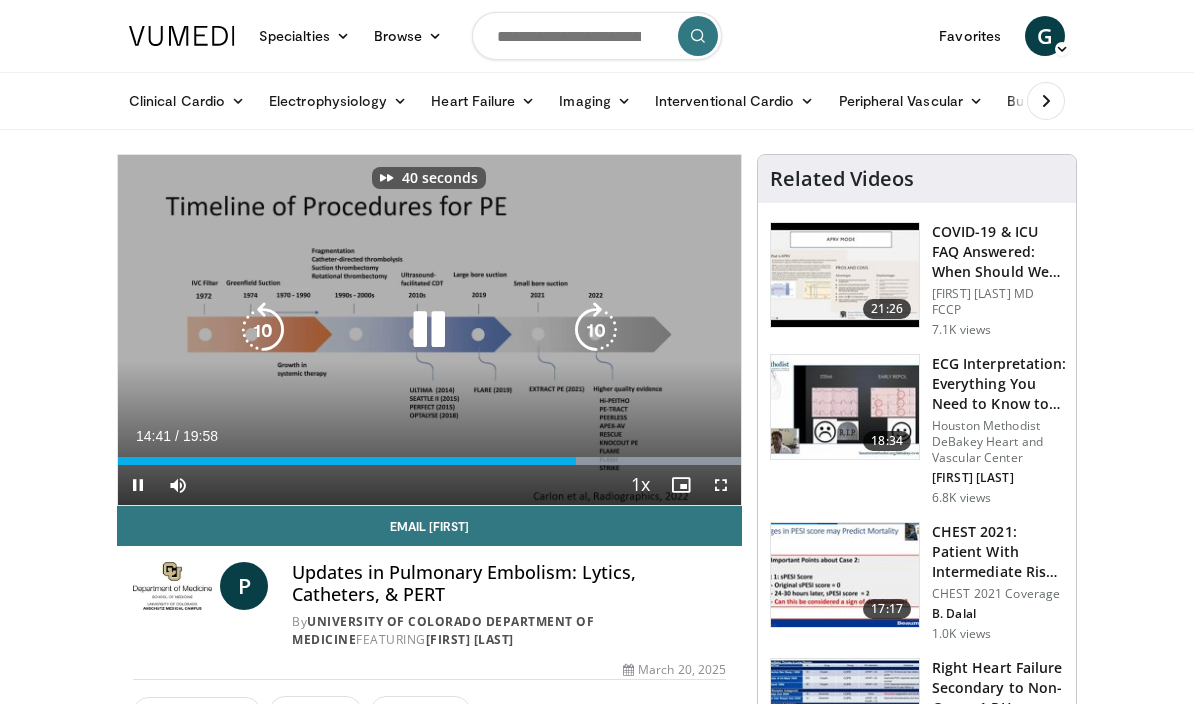 click at bounding box center [596, 330] 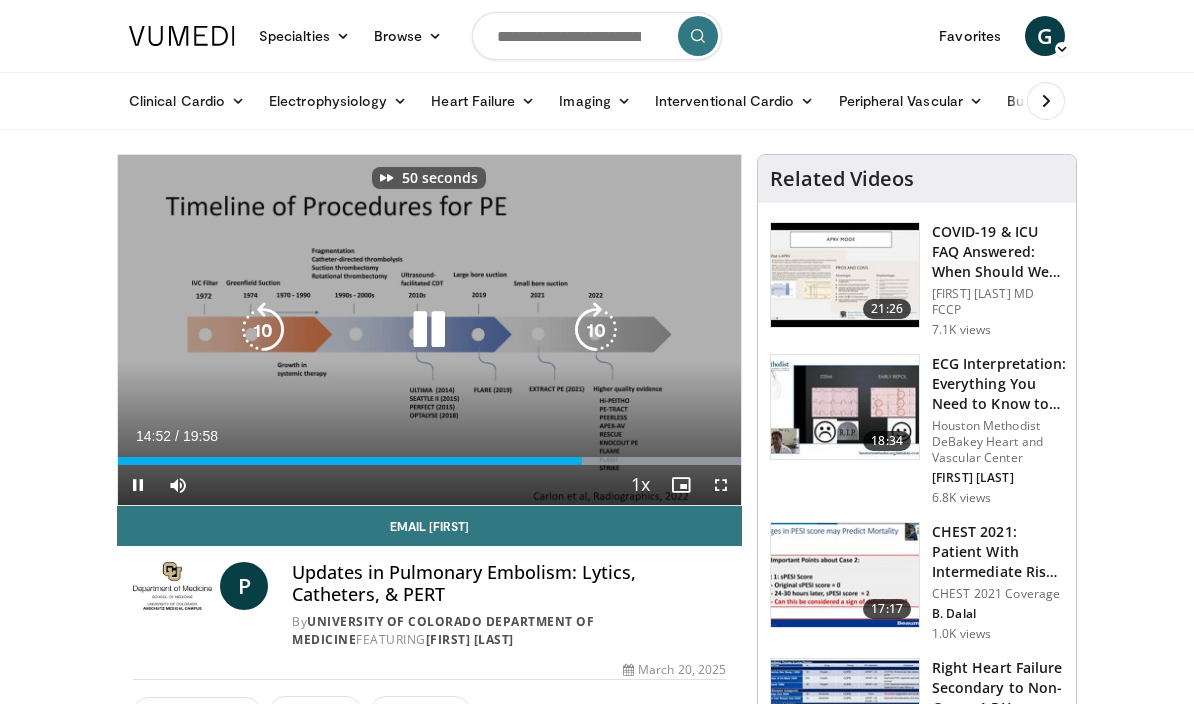 click at bounding box center (596, 330) 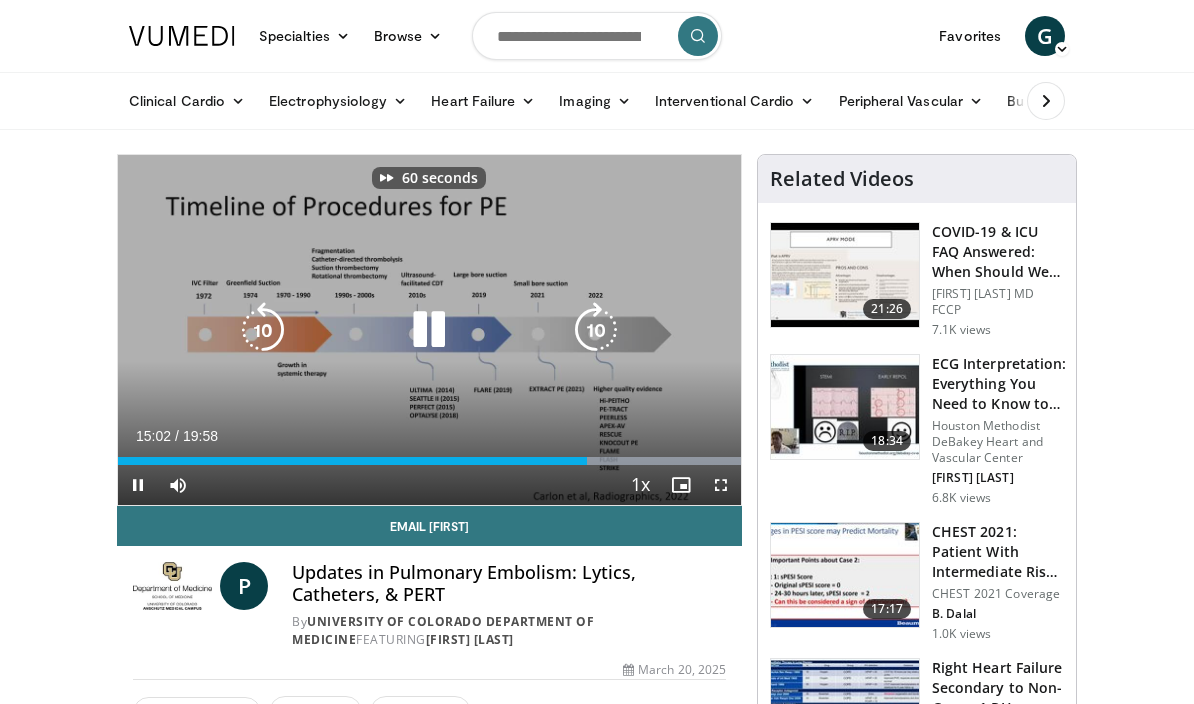 click at bounding box center [596, 330] 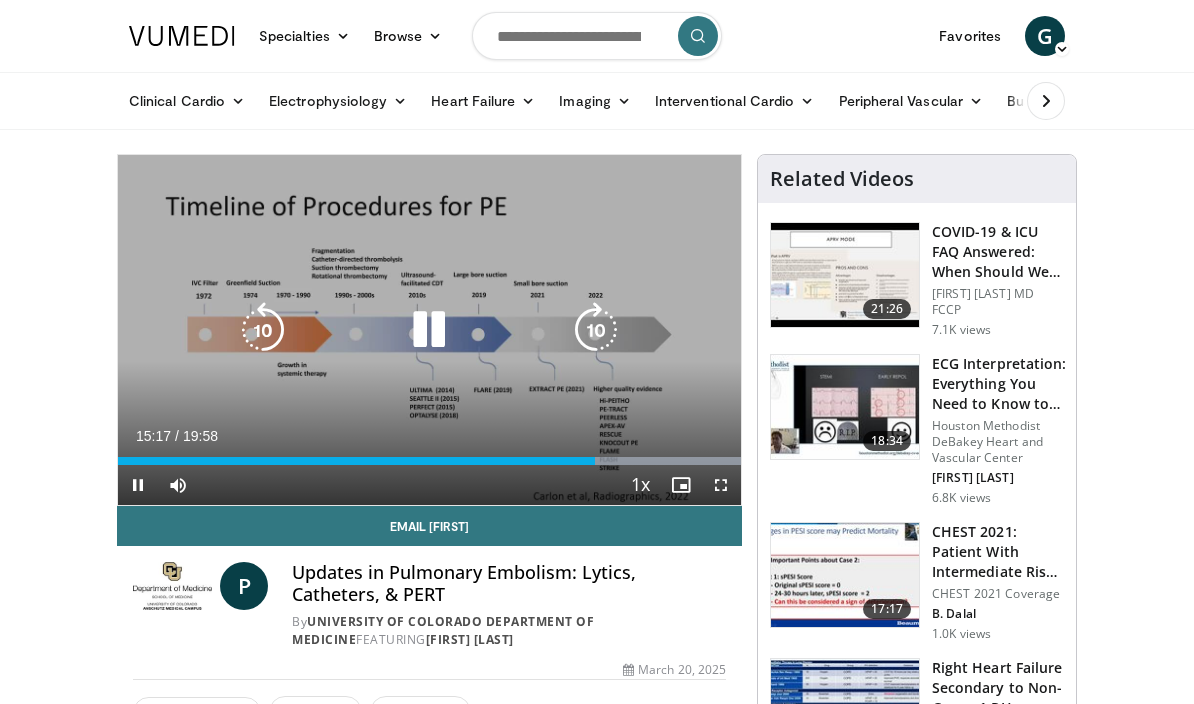 click at bounding box center (596, 330) 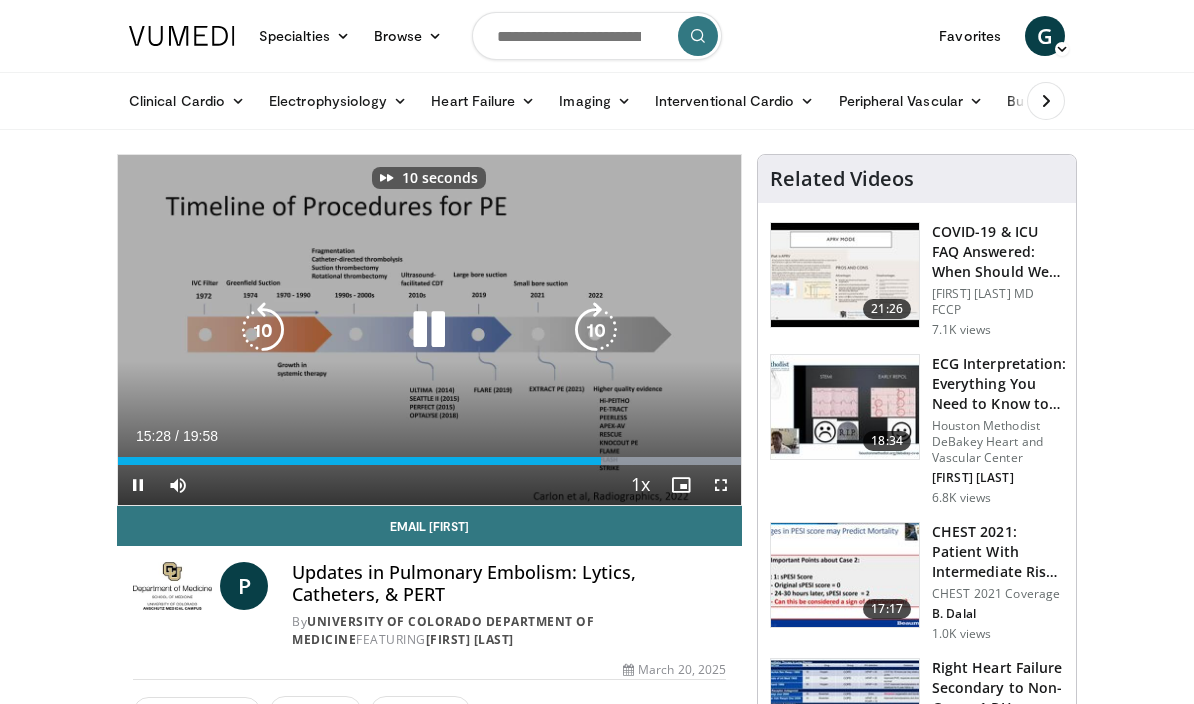 click at bounding box center (596, 330) 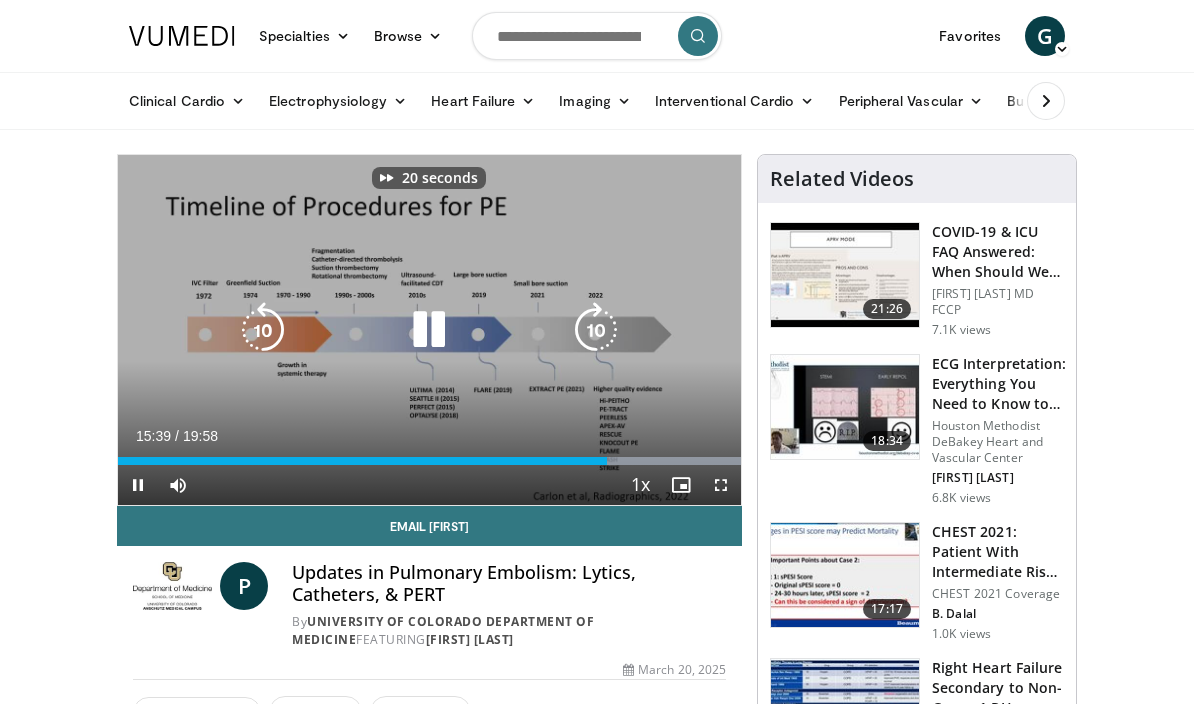 click at bounding box center (596, 330) 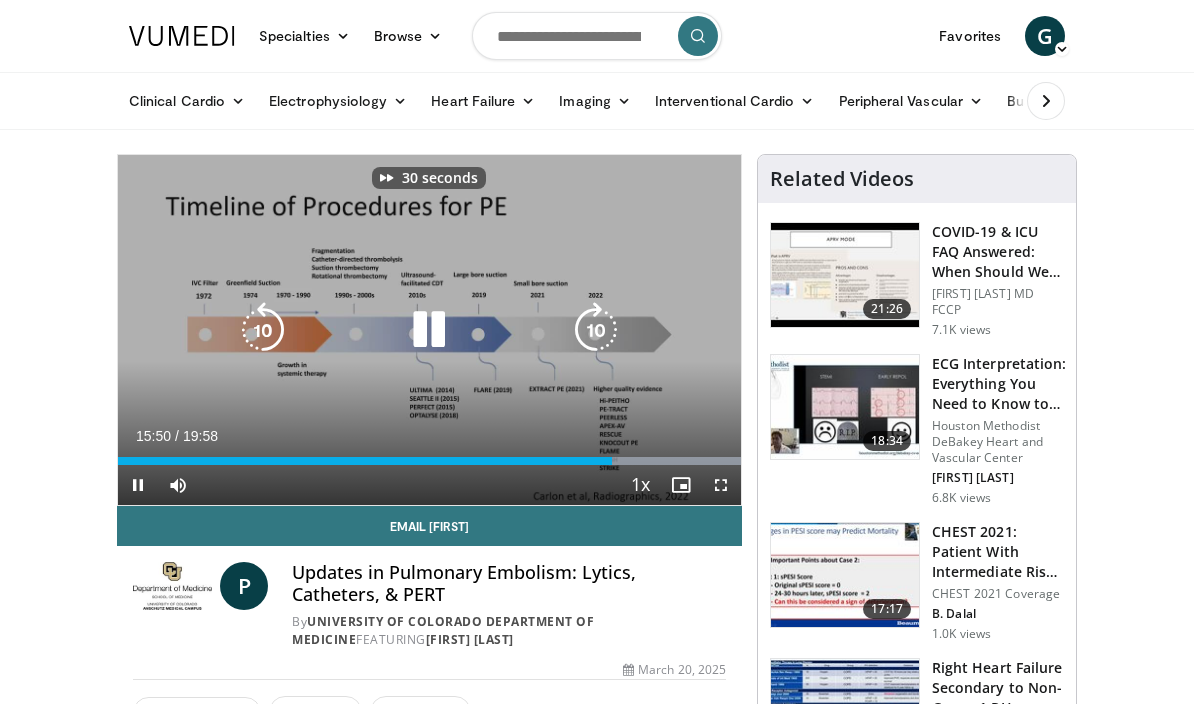 click at bounding box center (596, 330) 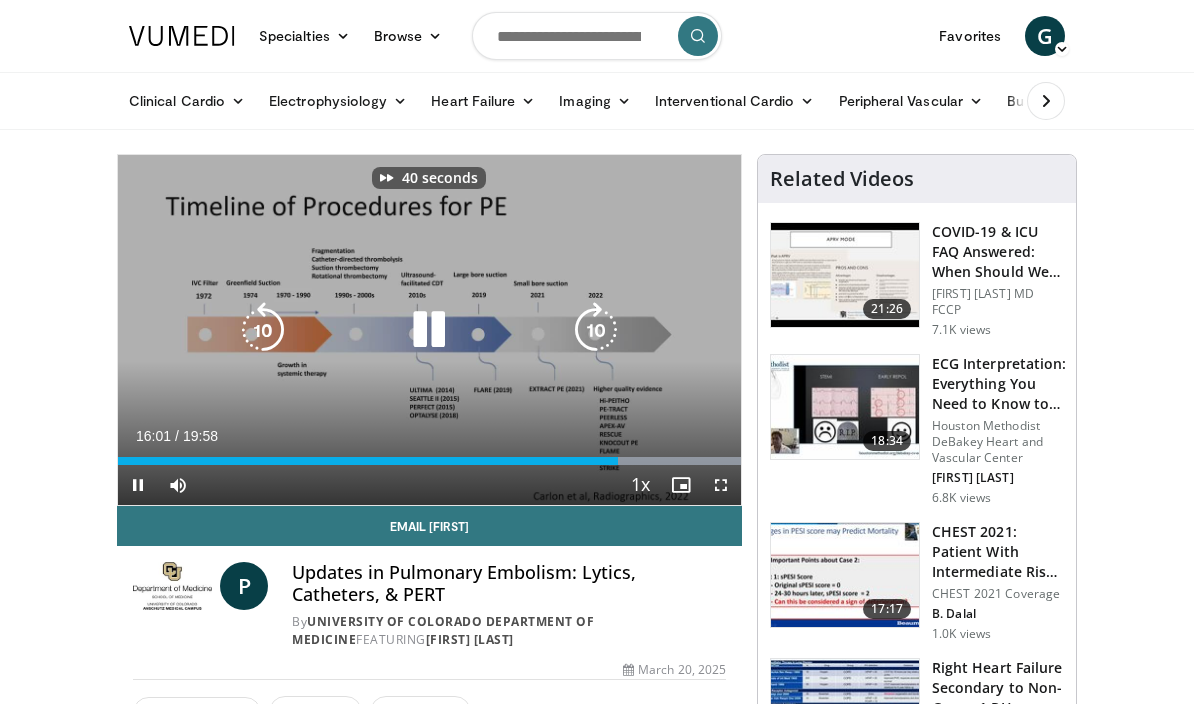 click at bounding box center [596, 330] 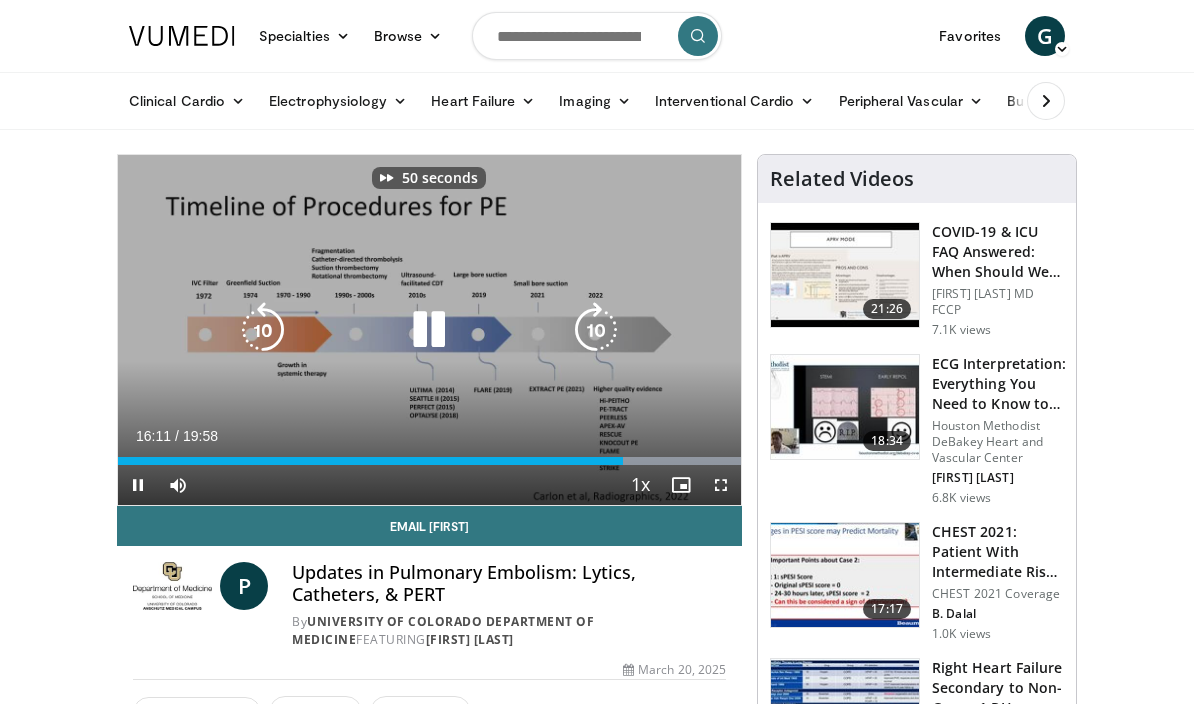 click at bounding box center (596, 330) 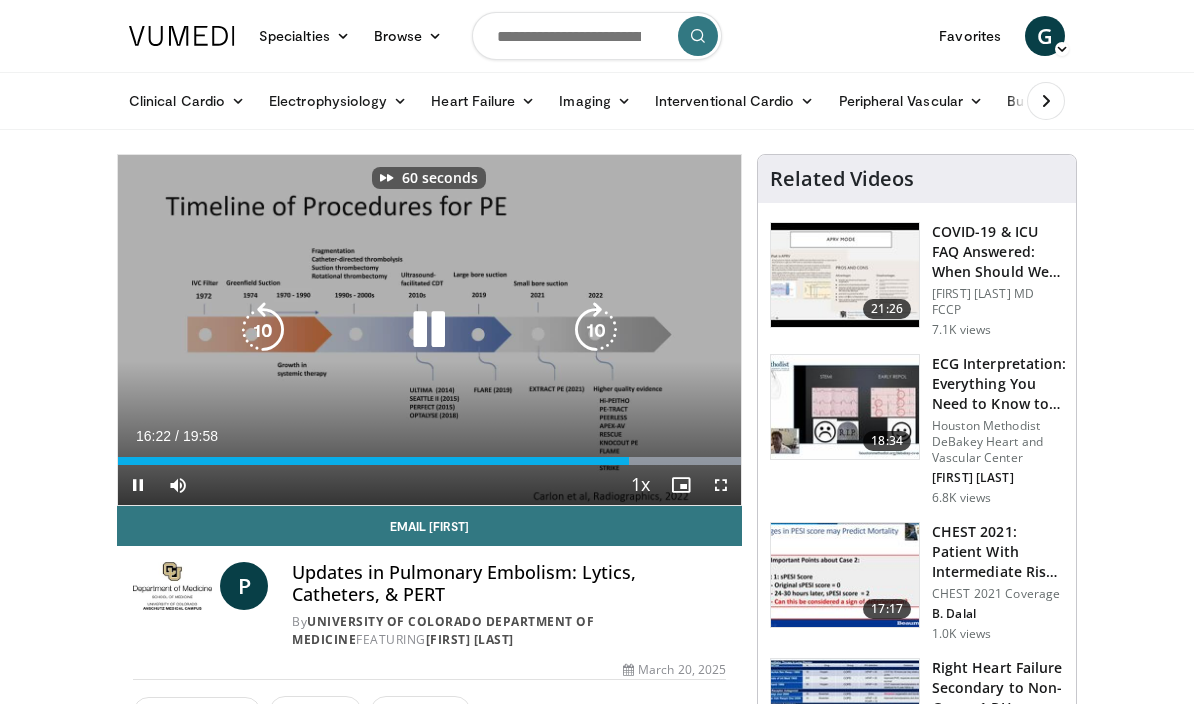 click at bounding box center (596, 330) 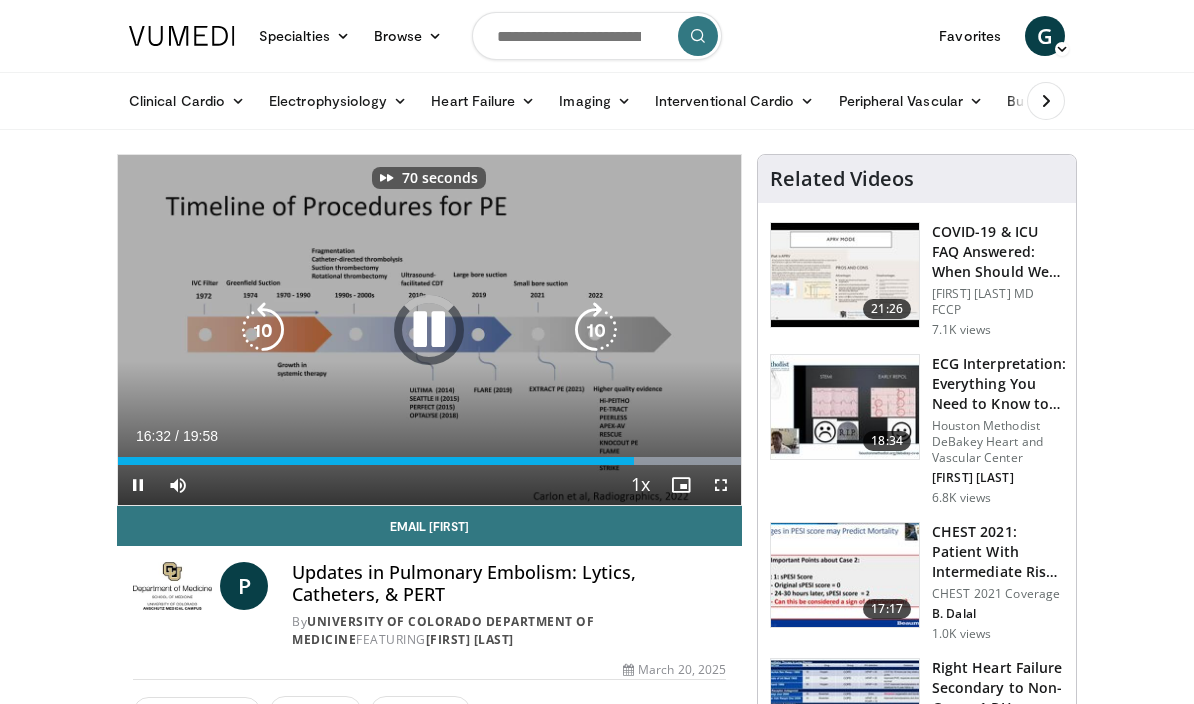 click at bounding box center (596, 330) 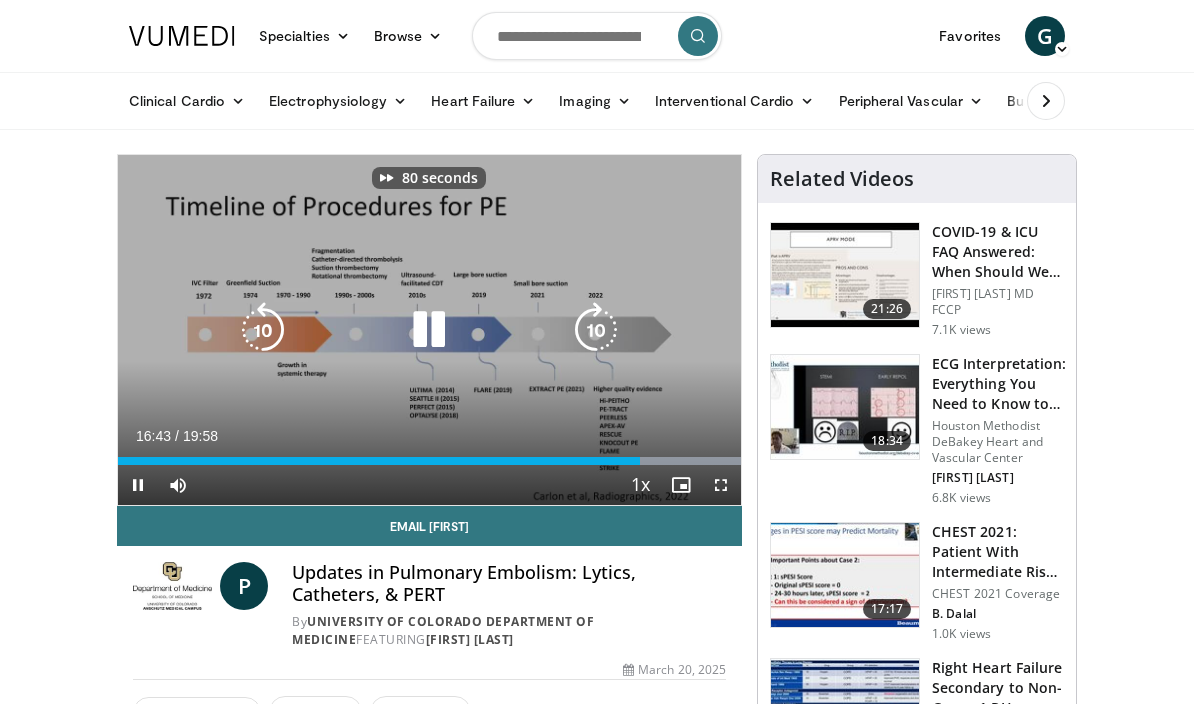 click at bounding box center [596, 330] 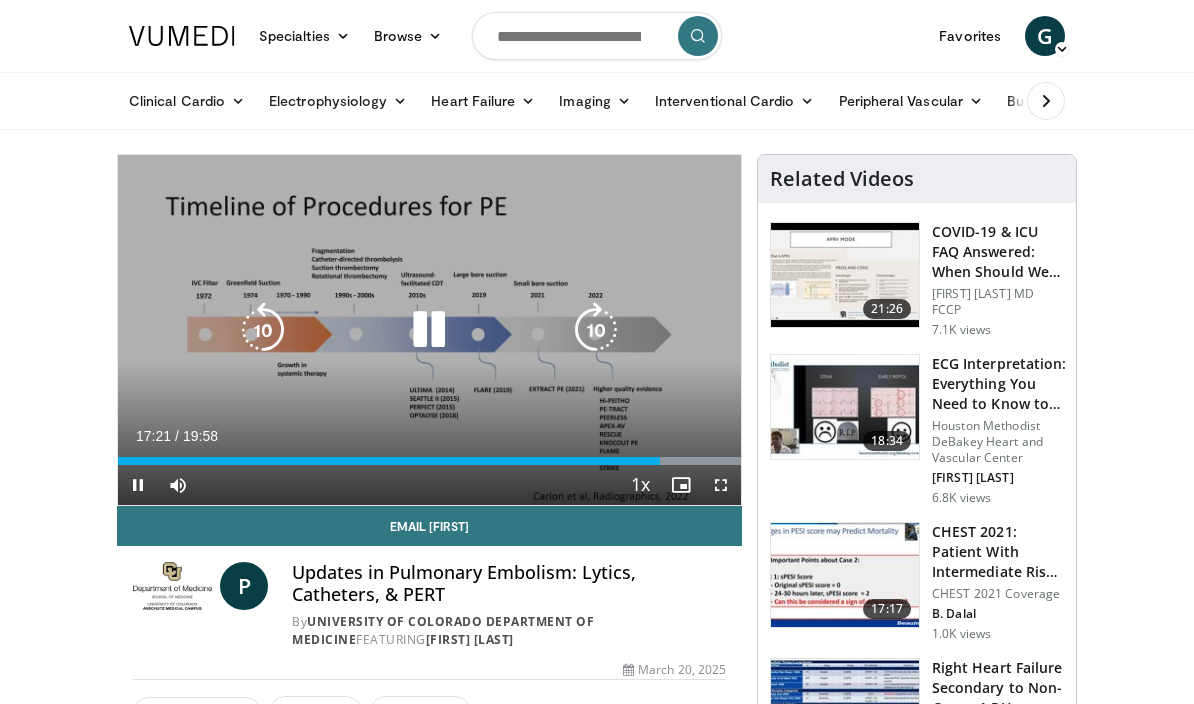 click at bounding box center [596, 330] 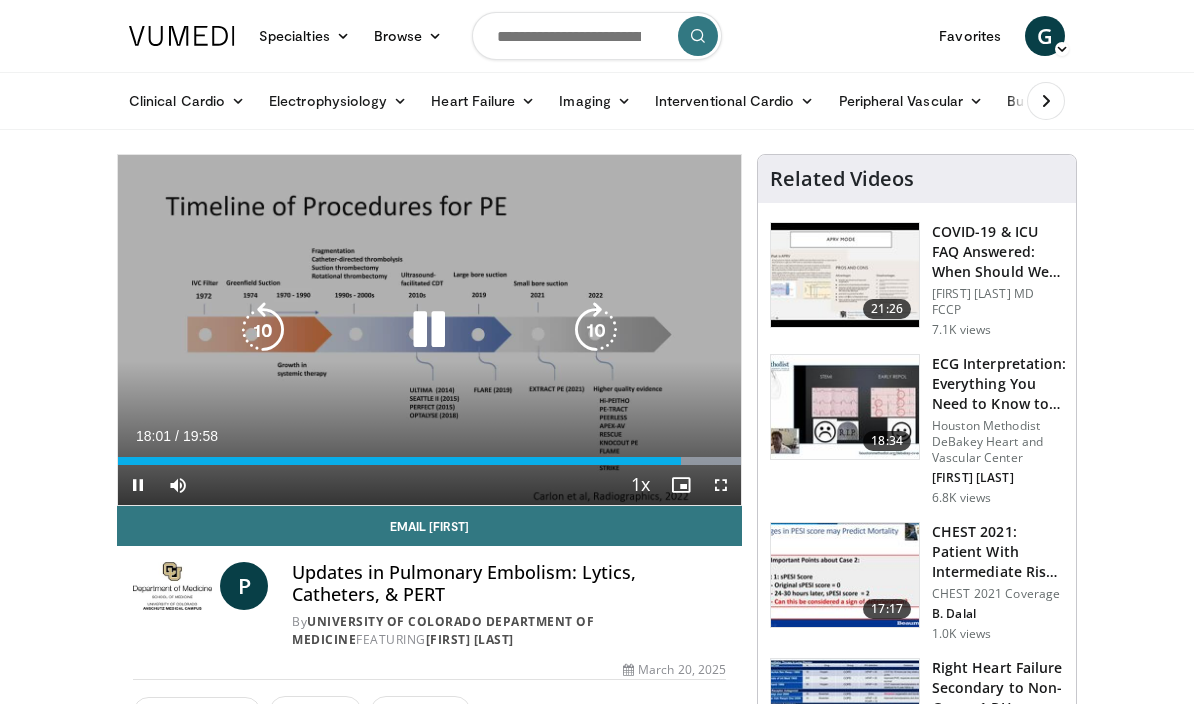click at bounding box center [596, 330] 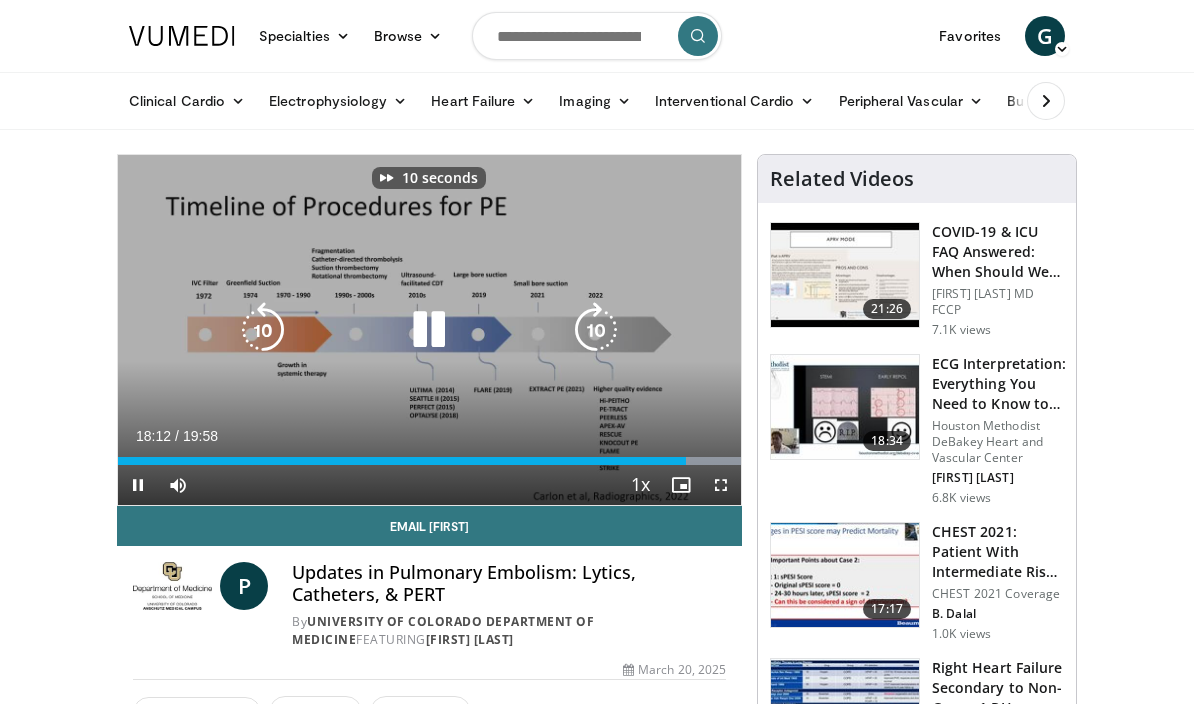 click at bounding box center (596, 330) 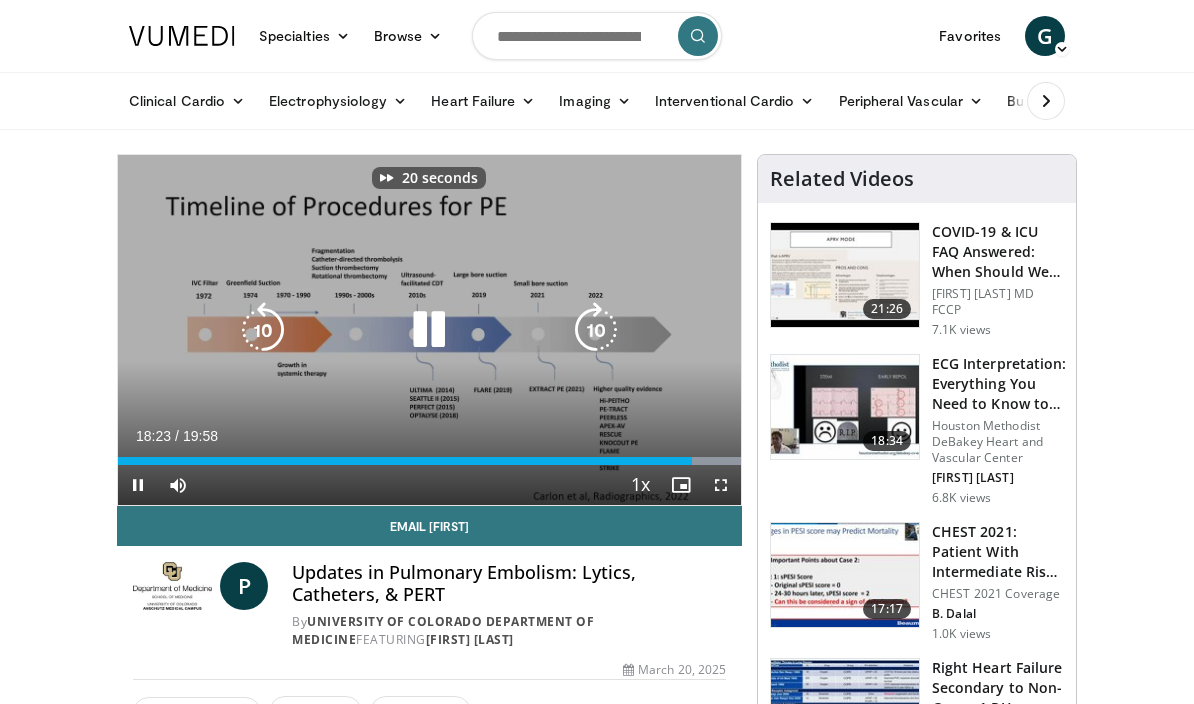 click at bounding box center (596, 330) 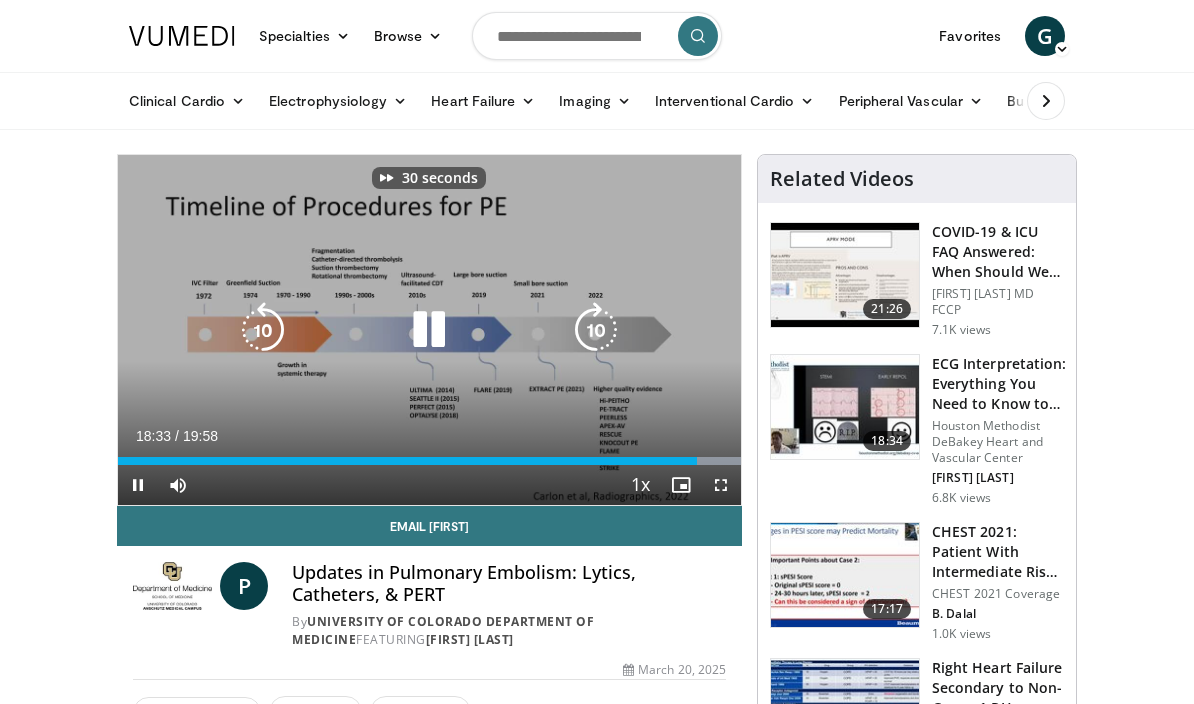 click at bounding box center [596, 330] 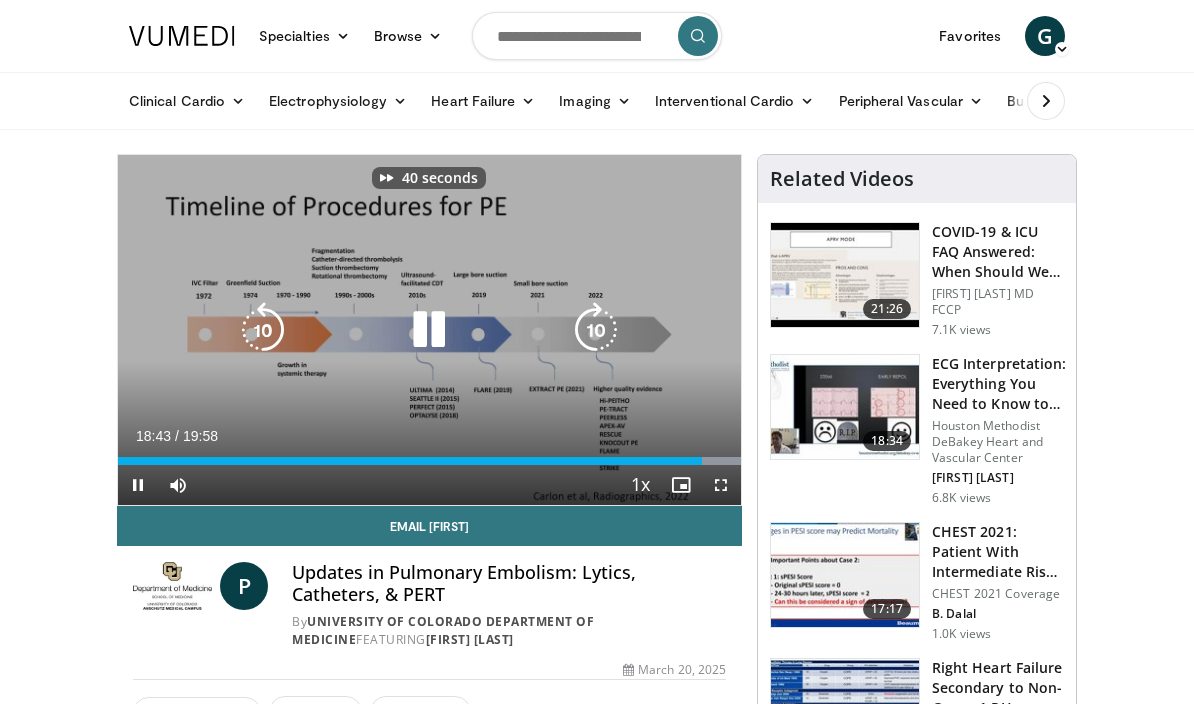 click at bounding box center (596, 330) 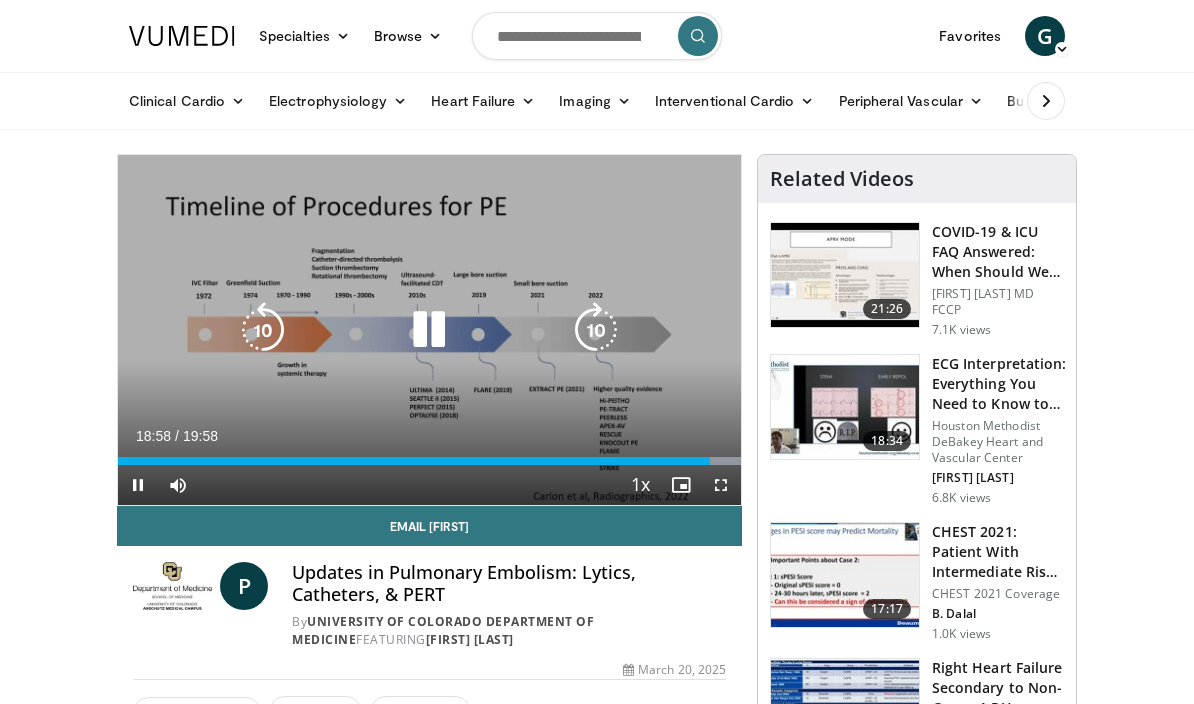 click at bounding box center (596, 330) 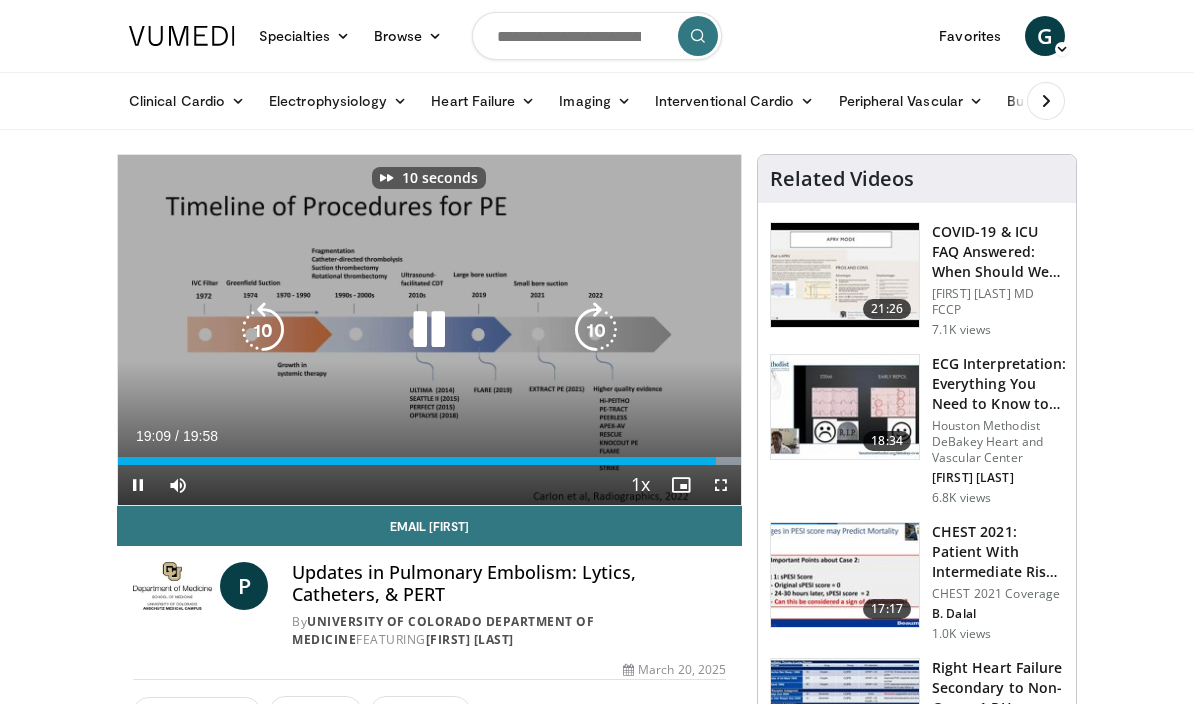 click at bounding box center (596, 330) 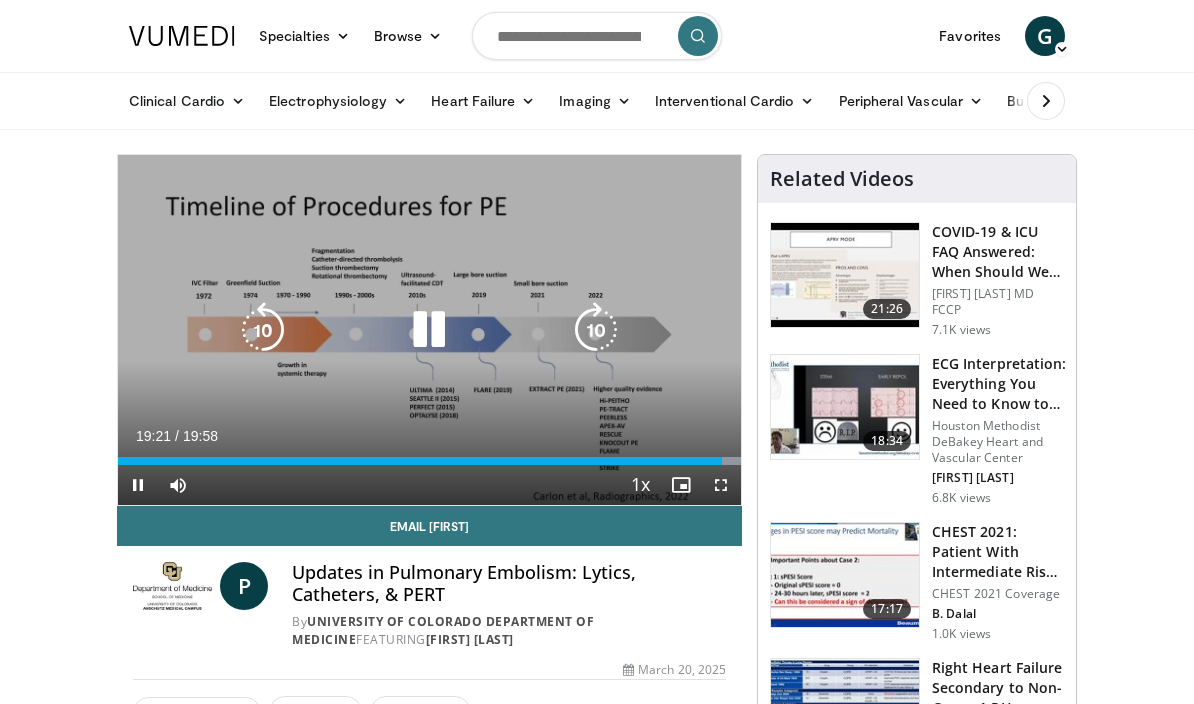 click at bounding box center (596, 330) 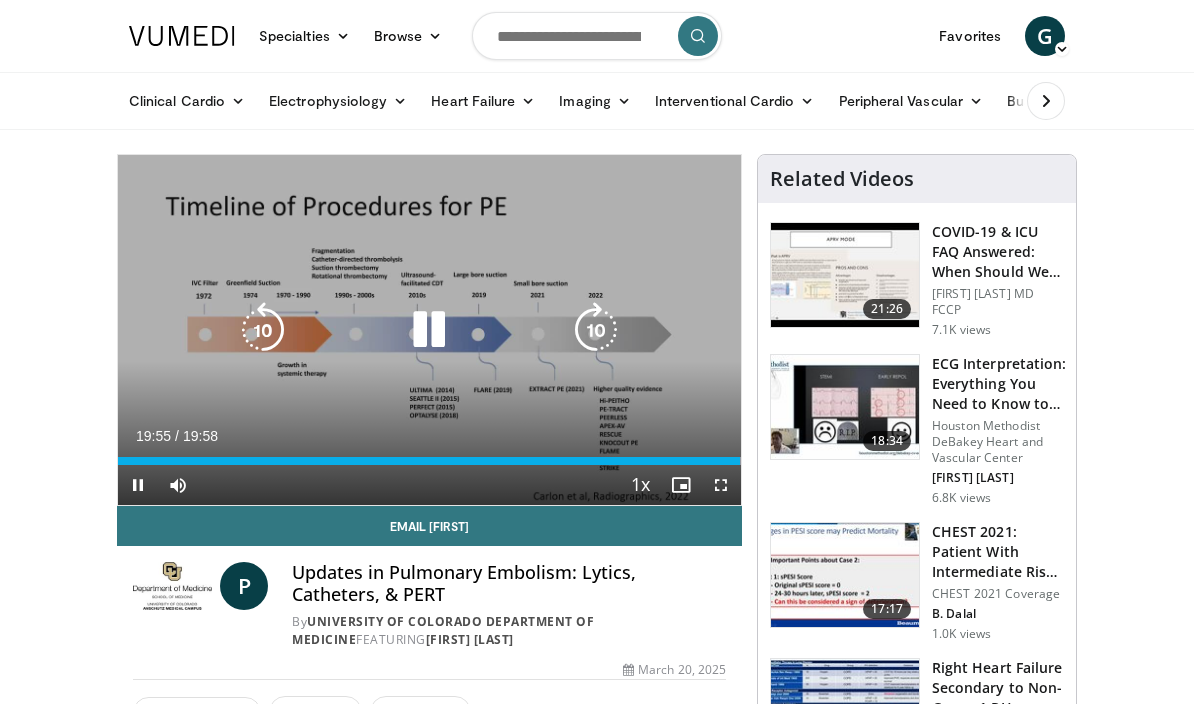 click at bounding box center (263, 330) 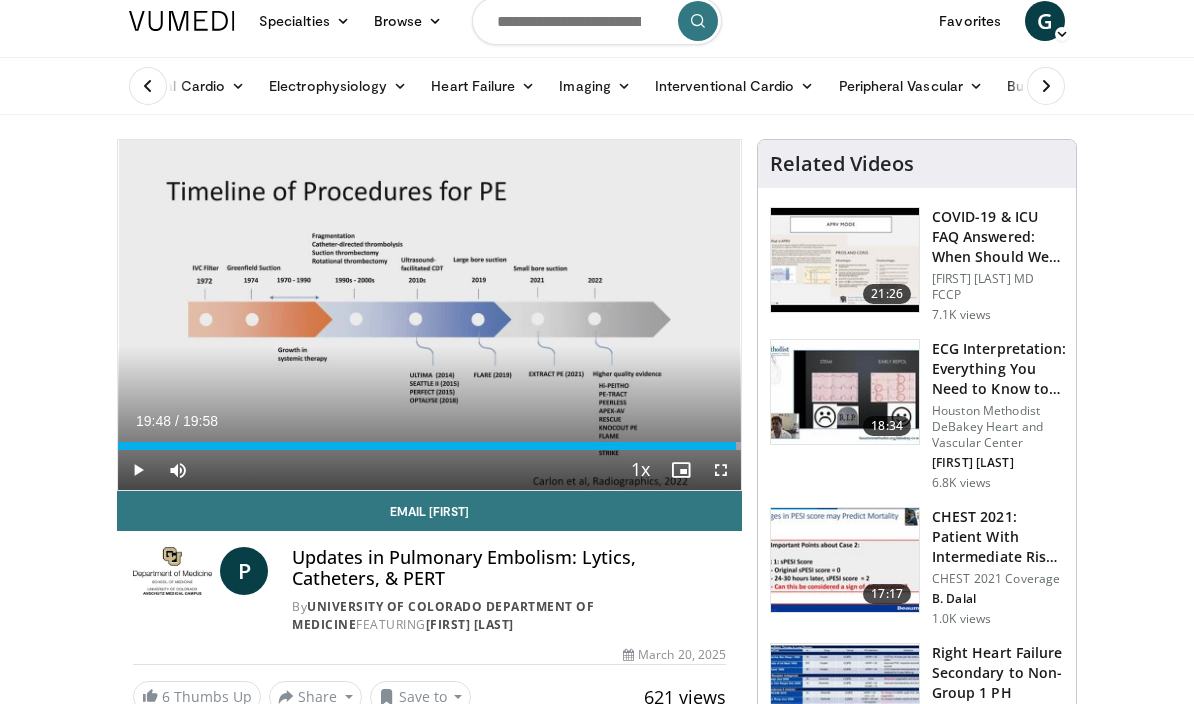 scroll, scrollTop: 21, scrollLeft: 0, axis: vertical 